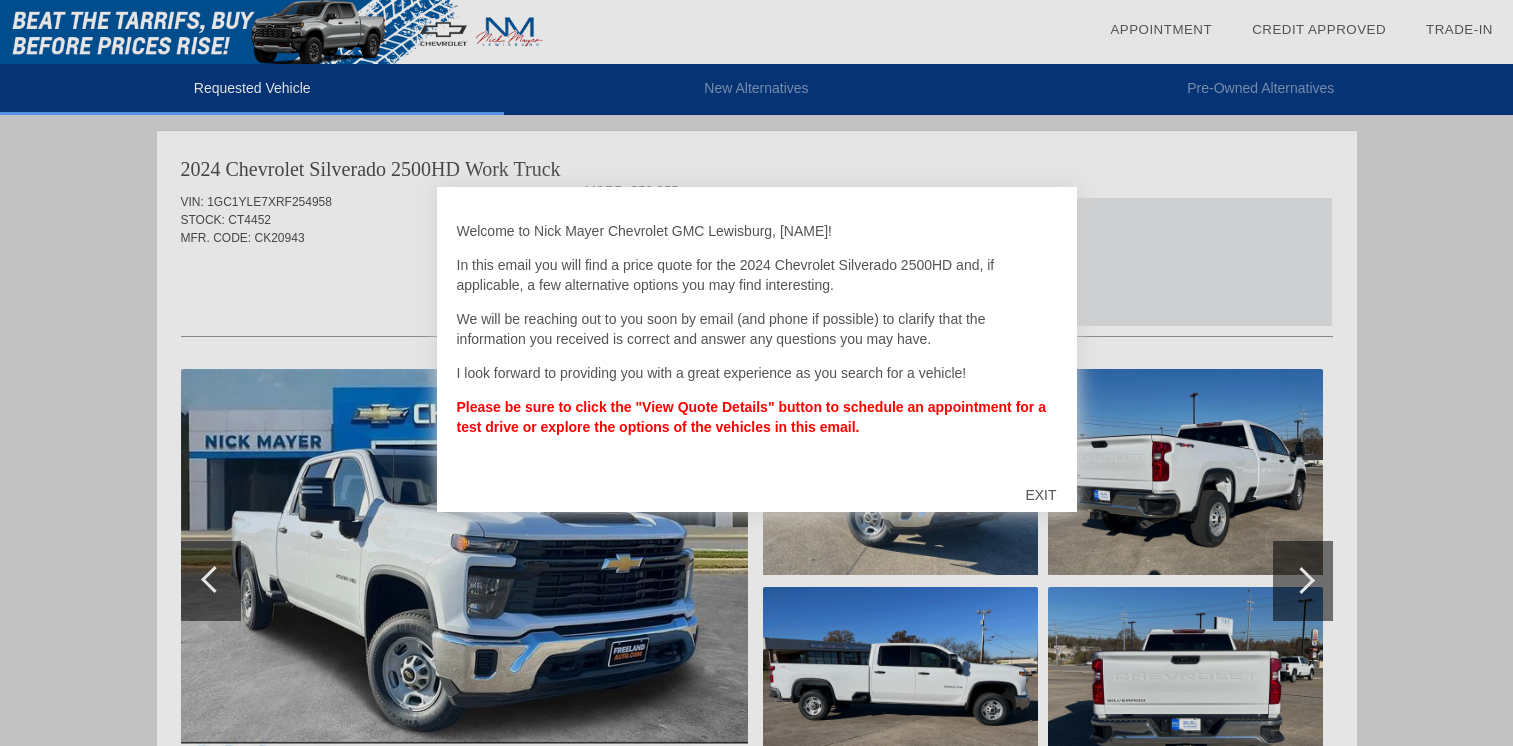 scroll, scrollTop: 0, scrollLeft: 0, axis: both 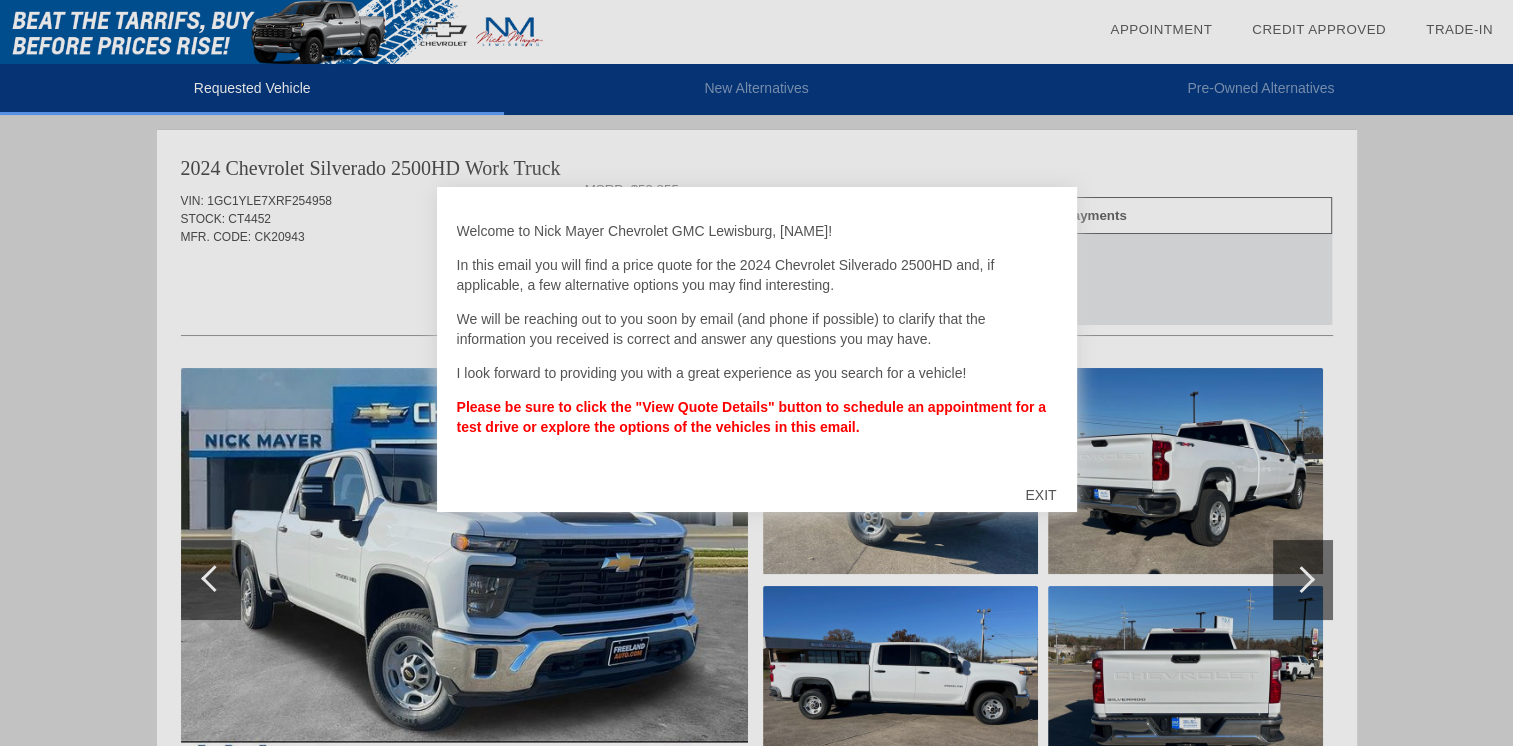 click on "EXIT" at bounding box center (1040, 495) 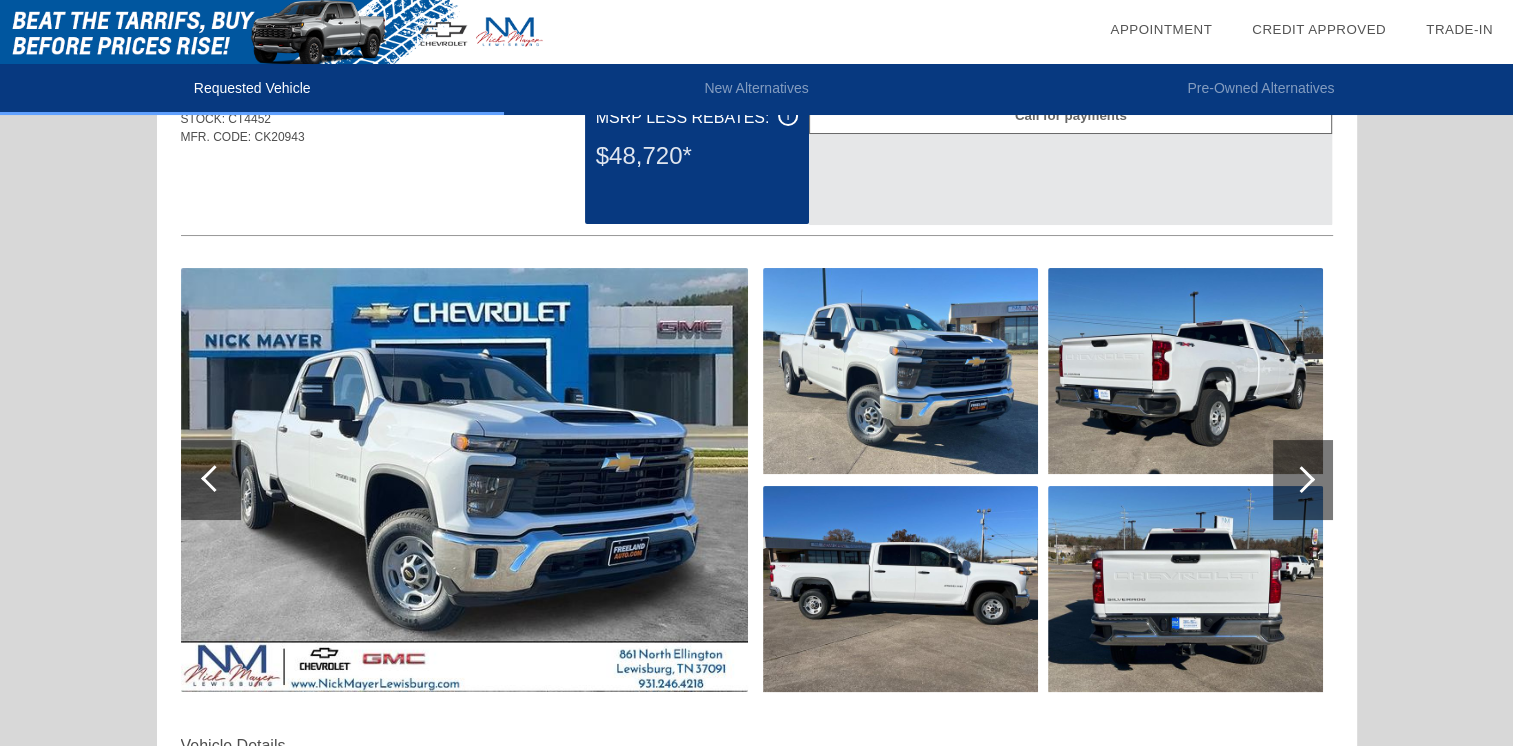 scroll, scrollTop: 200, scrollLeft: 0, axis: vertical 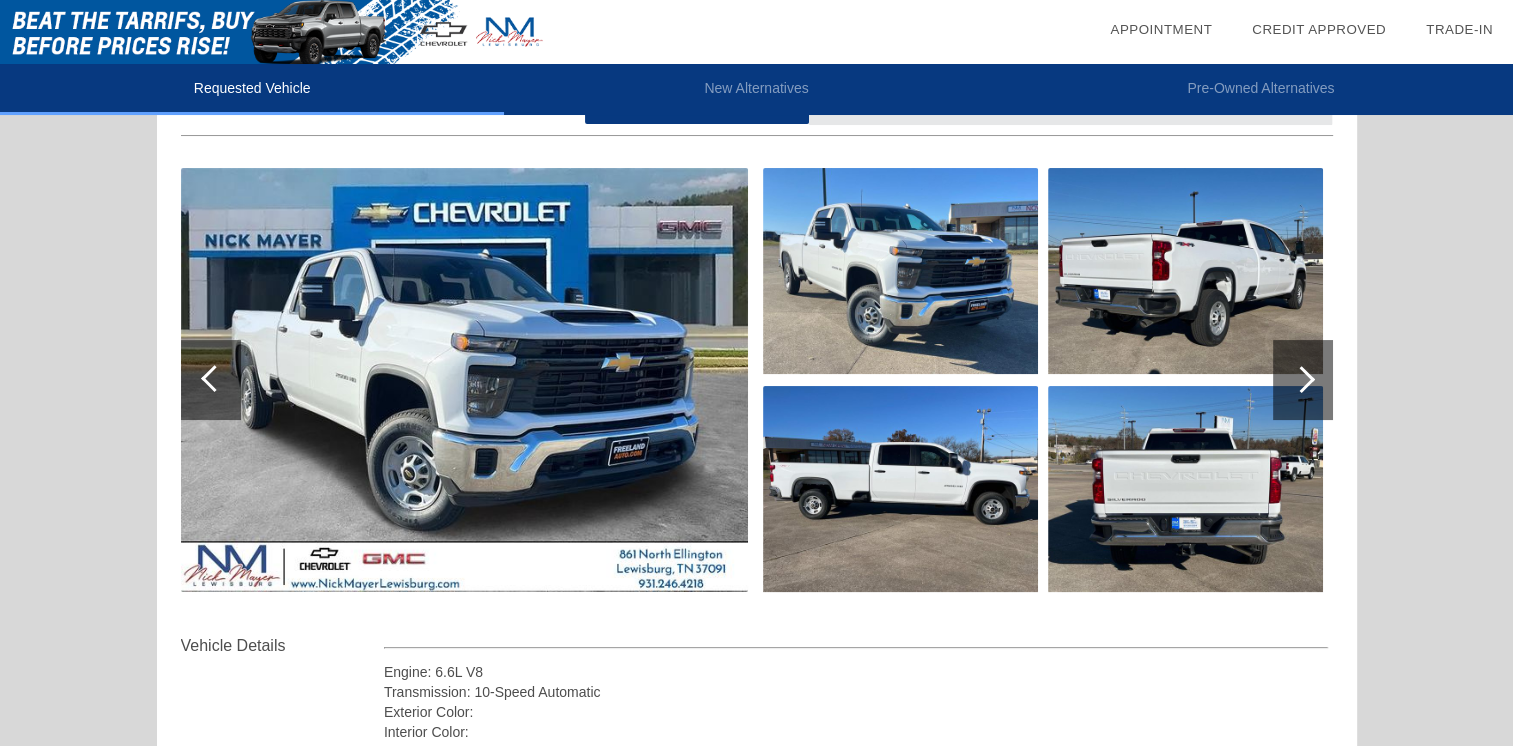 click at bounding box center (1301, 379) 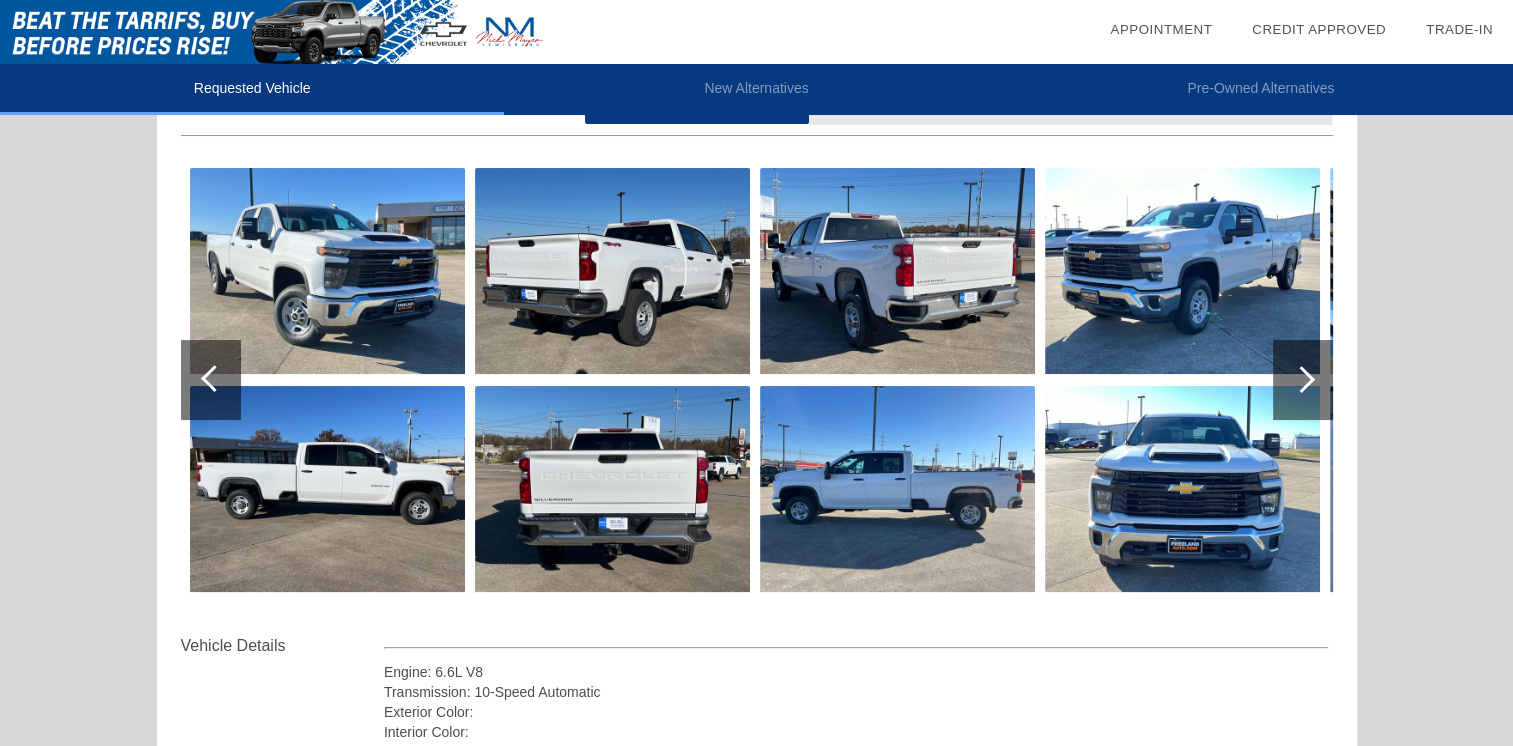 click at bounding box center (1301, 379) 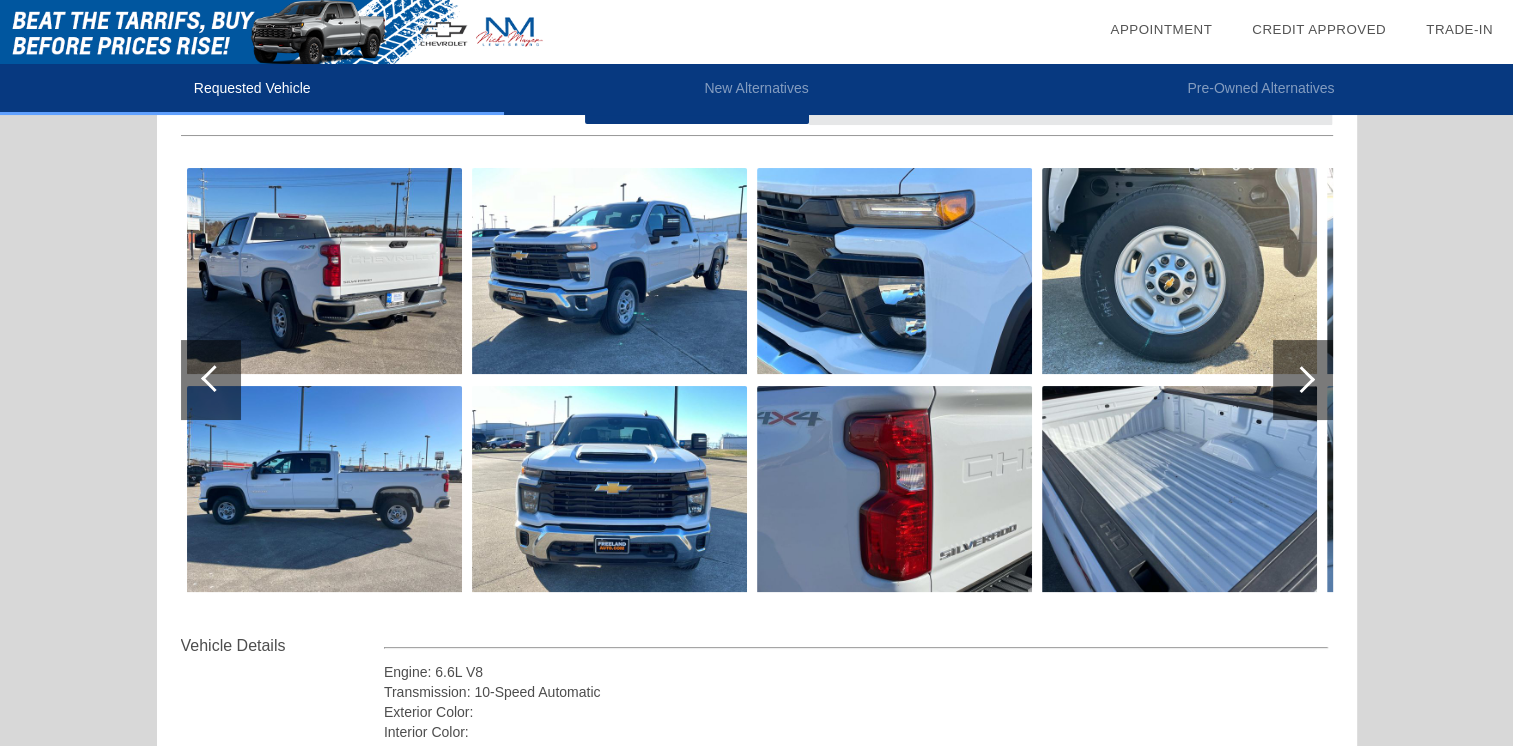 click at bounding box center (1301, 379) 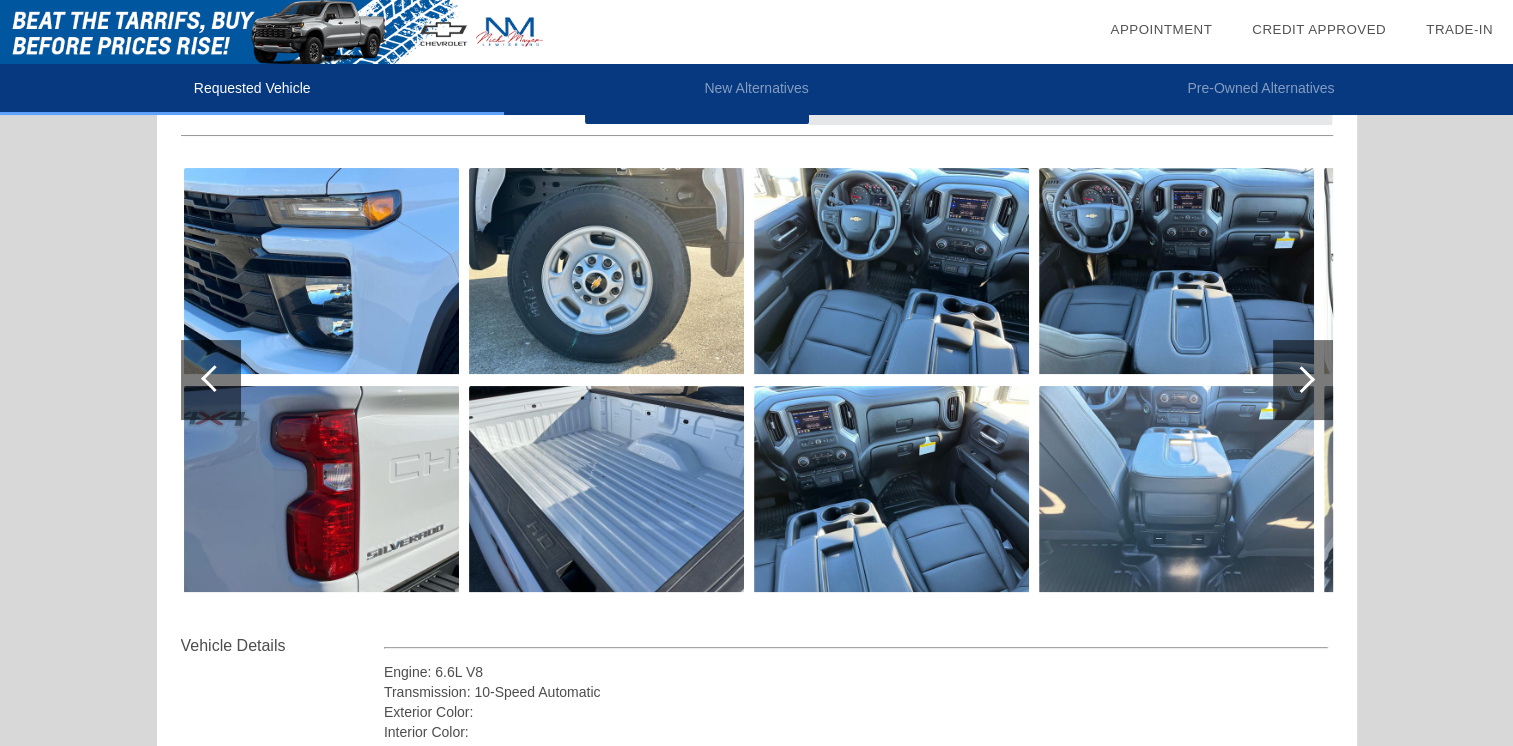 click at bounding box center [1301, 379] 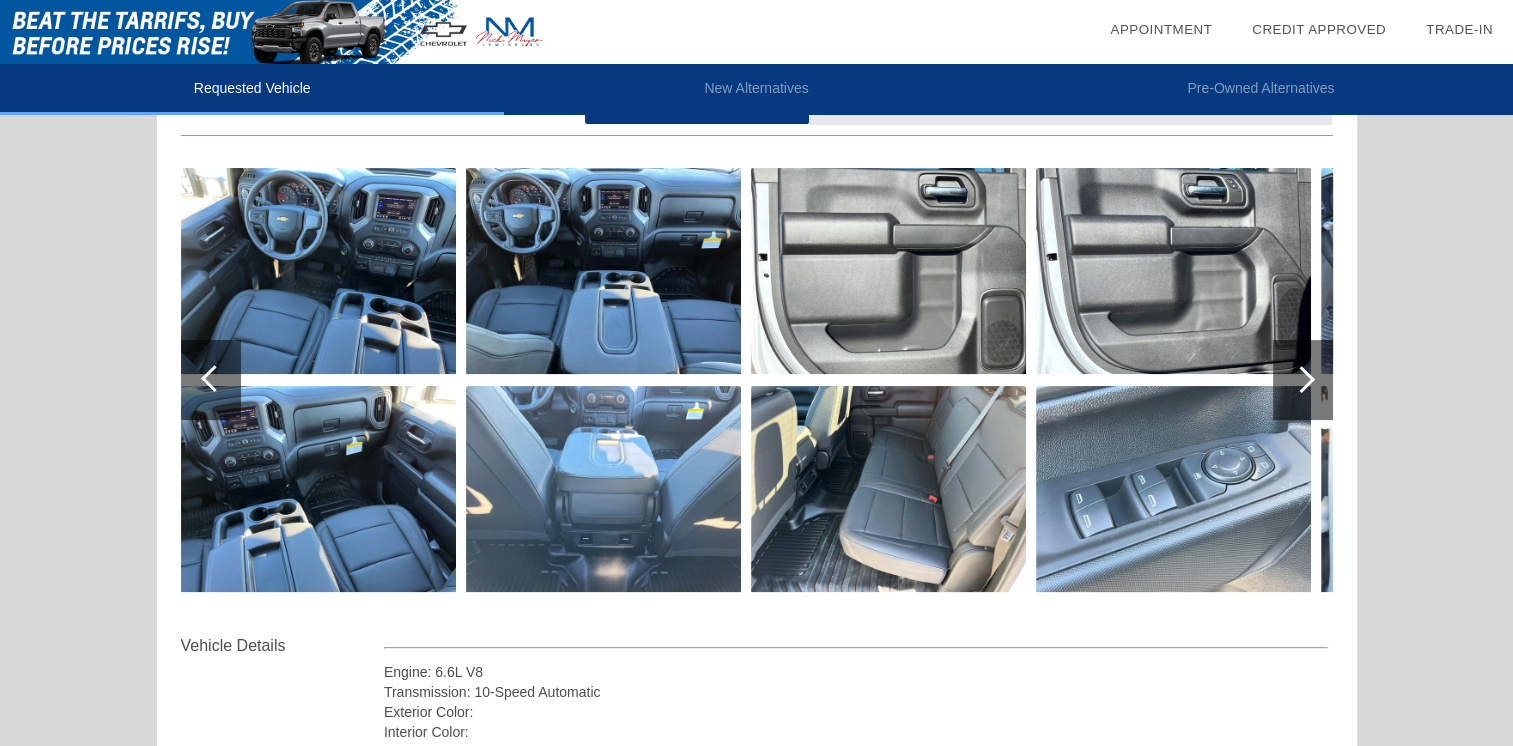 click at bounding box center [1301, 379] 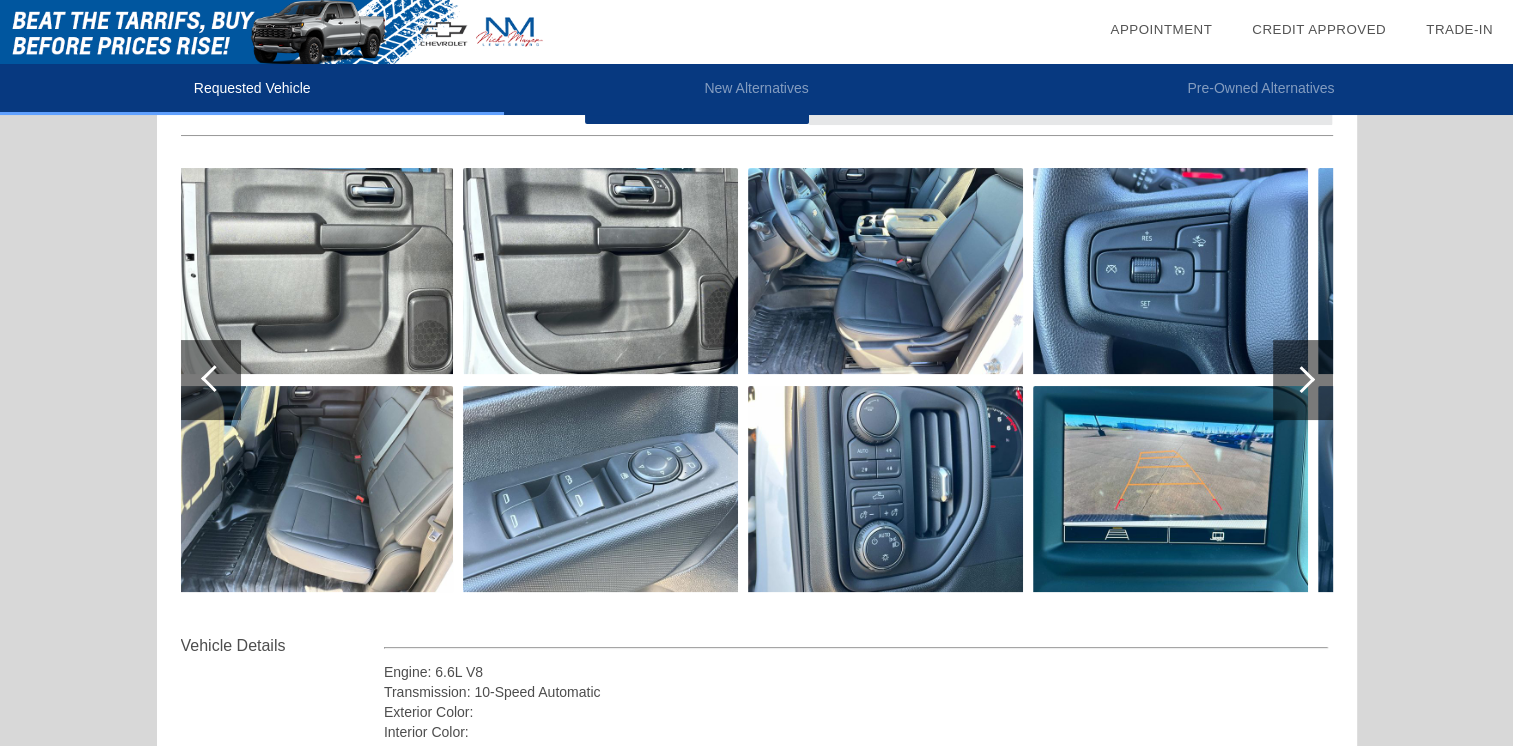 click at bounding box center [1301, 379] 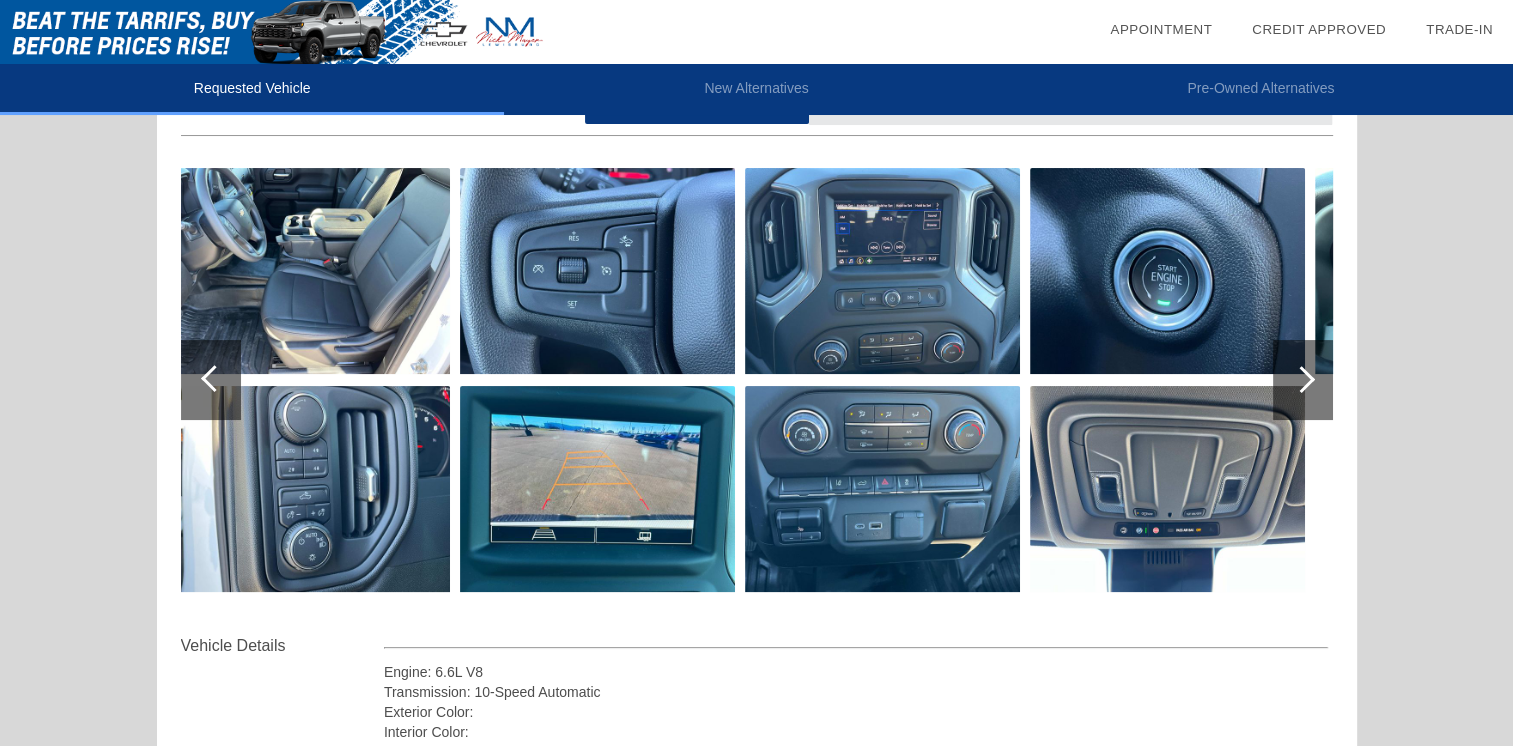 click at bounding box center (1301, 379) 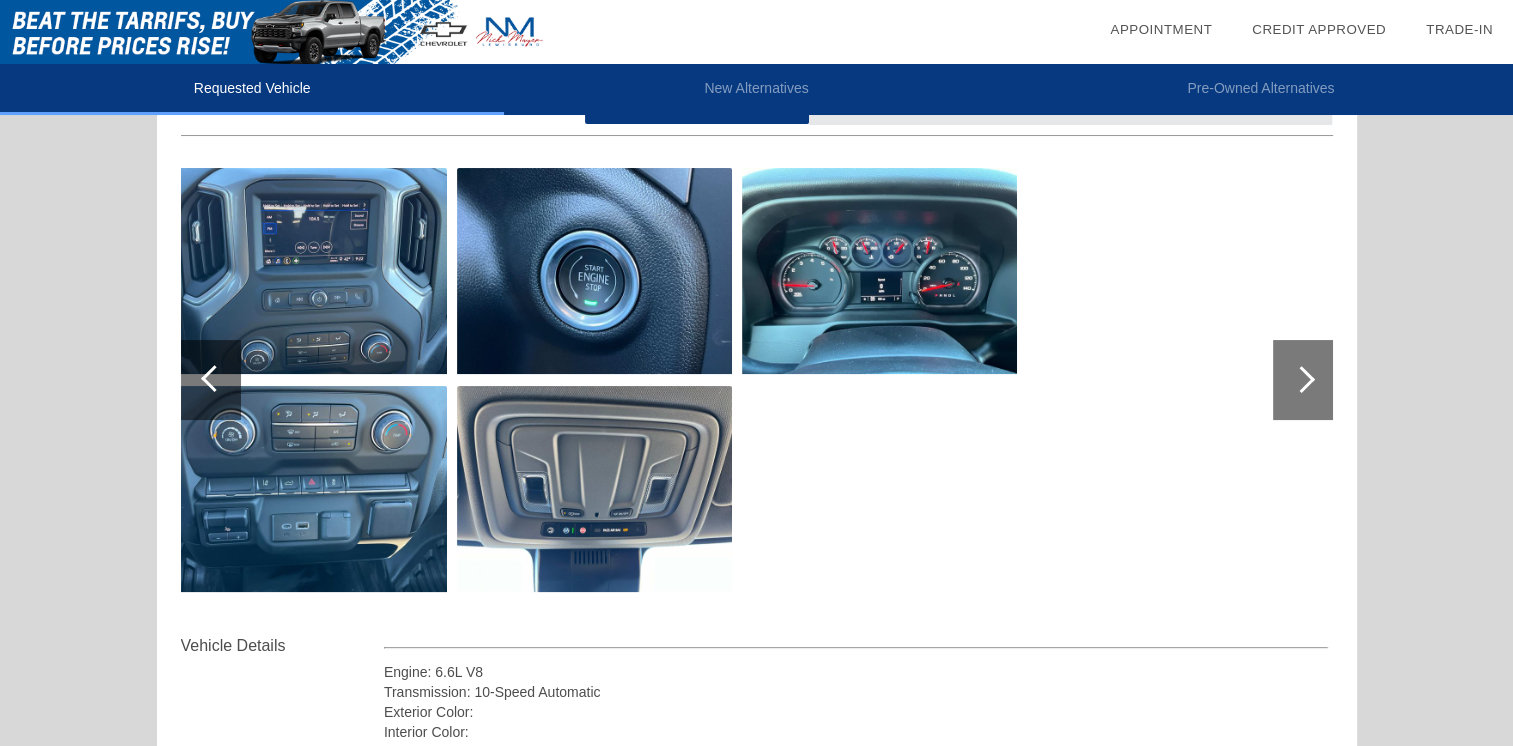 click at bounding box center [1301, 379] 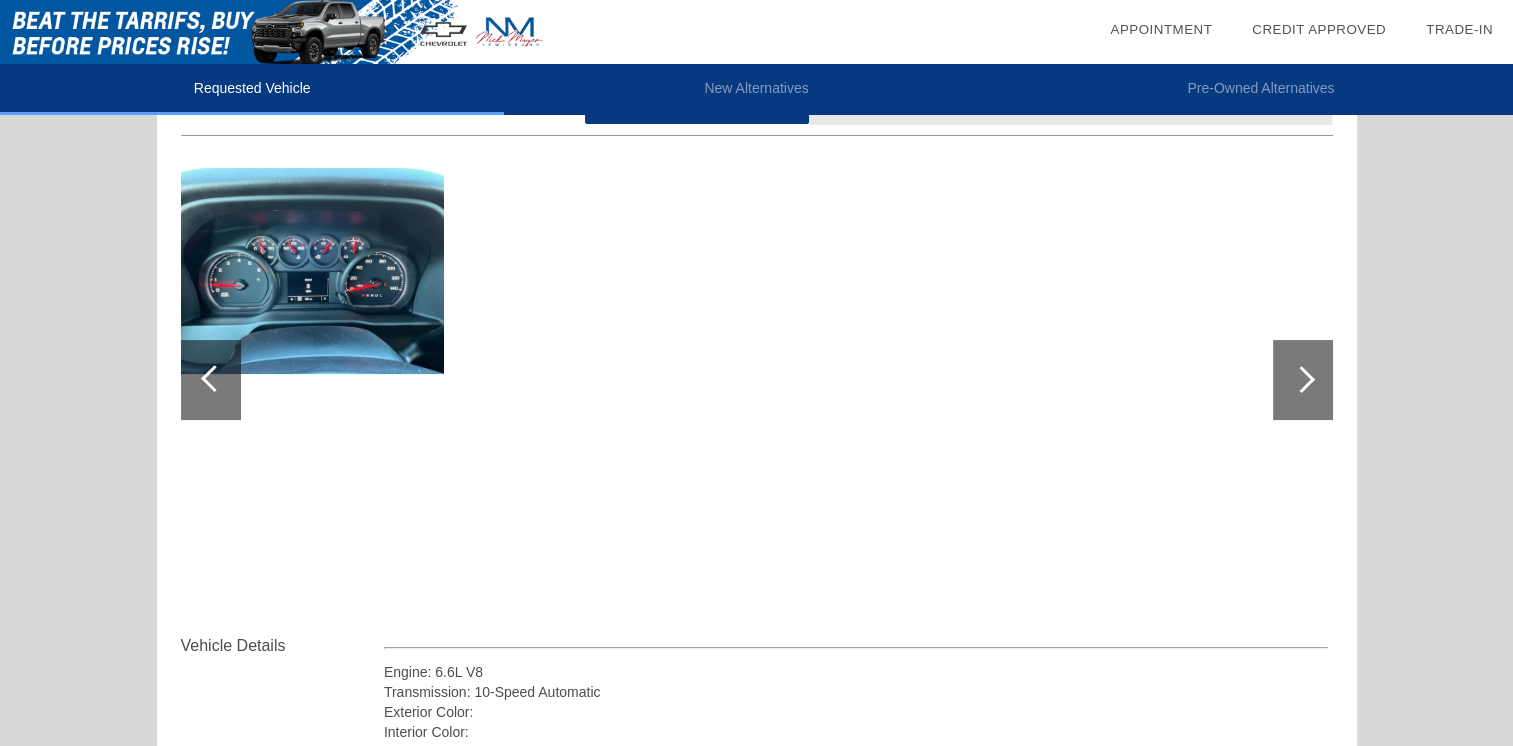 click at bounding box center (1301, 379) 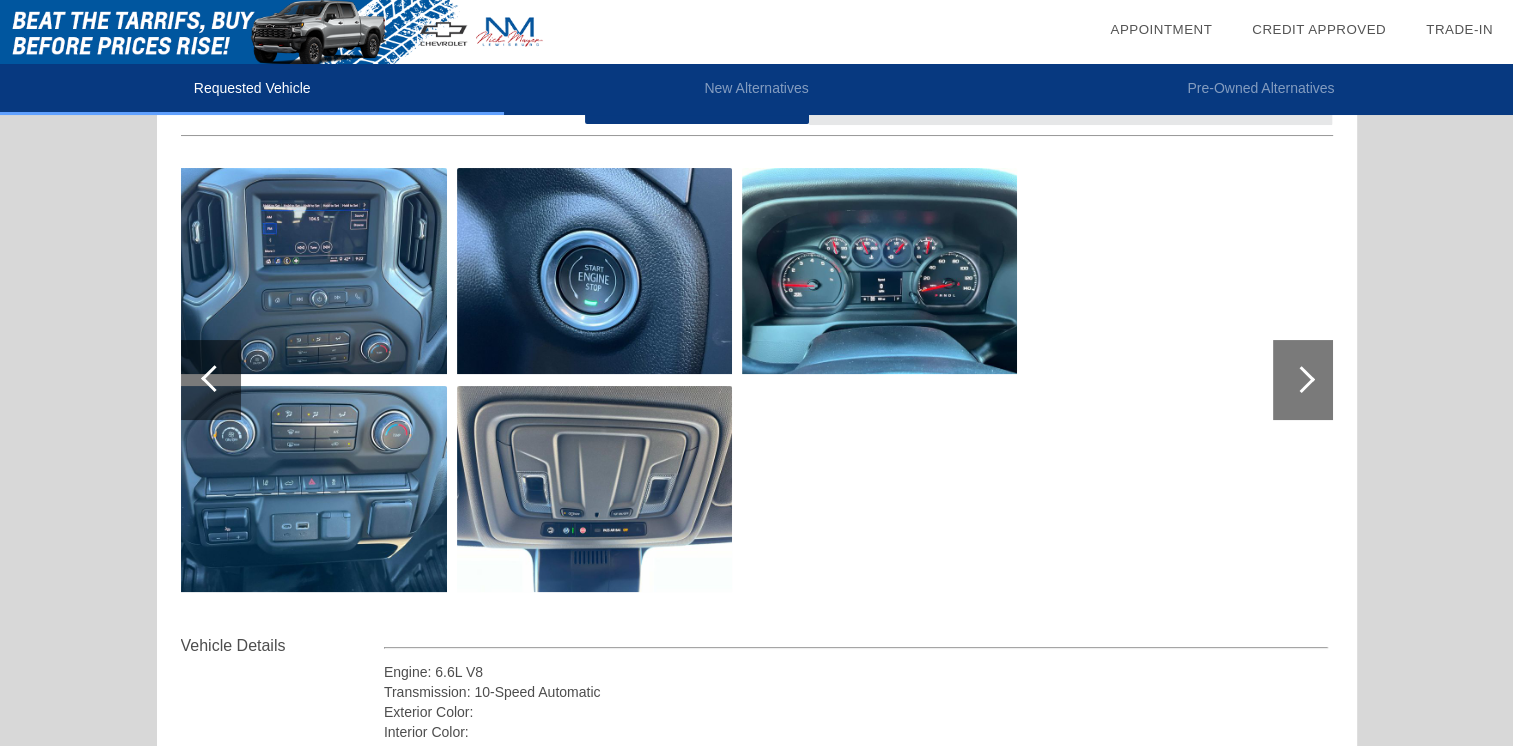 click at bounding box center (211, 380) 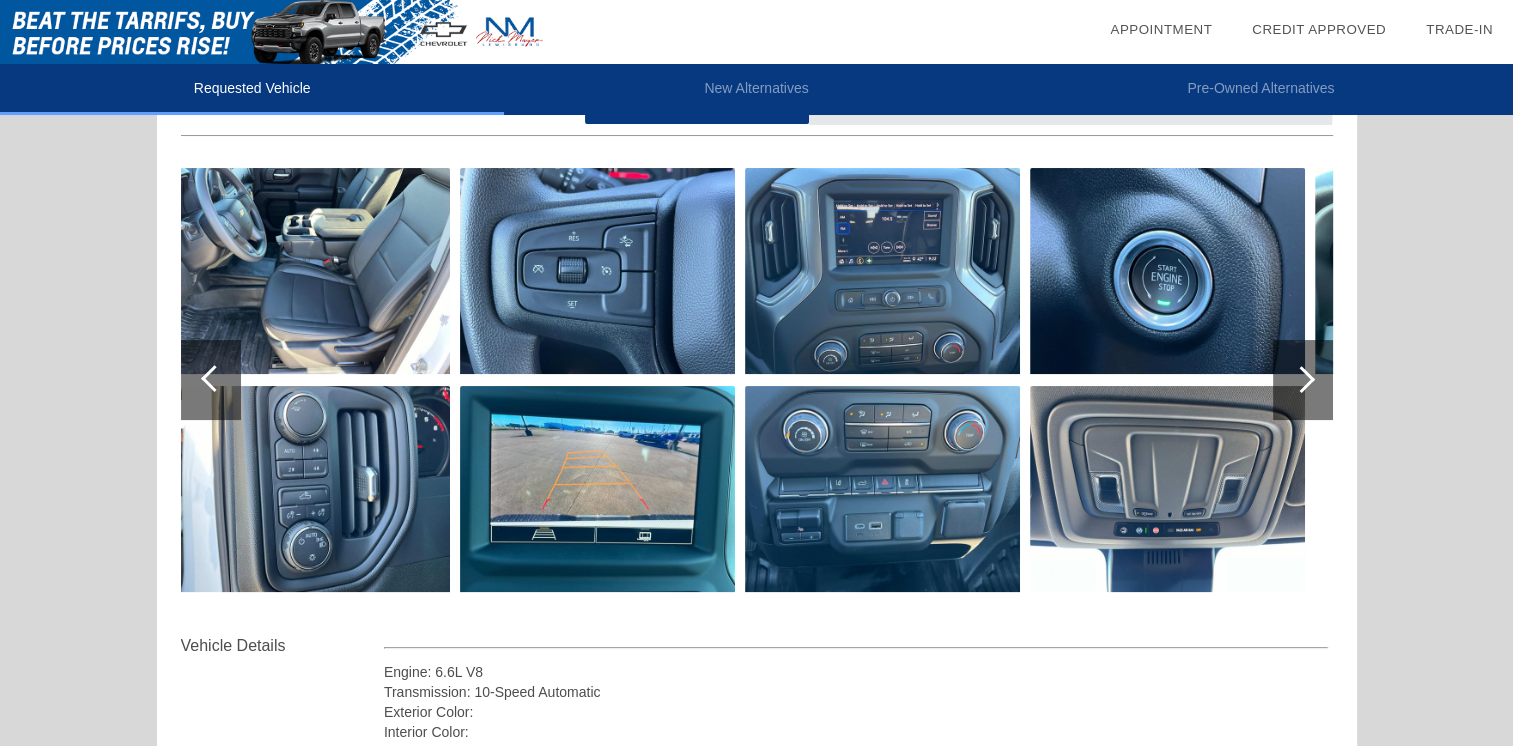 click at bounding box center (211, 380) 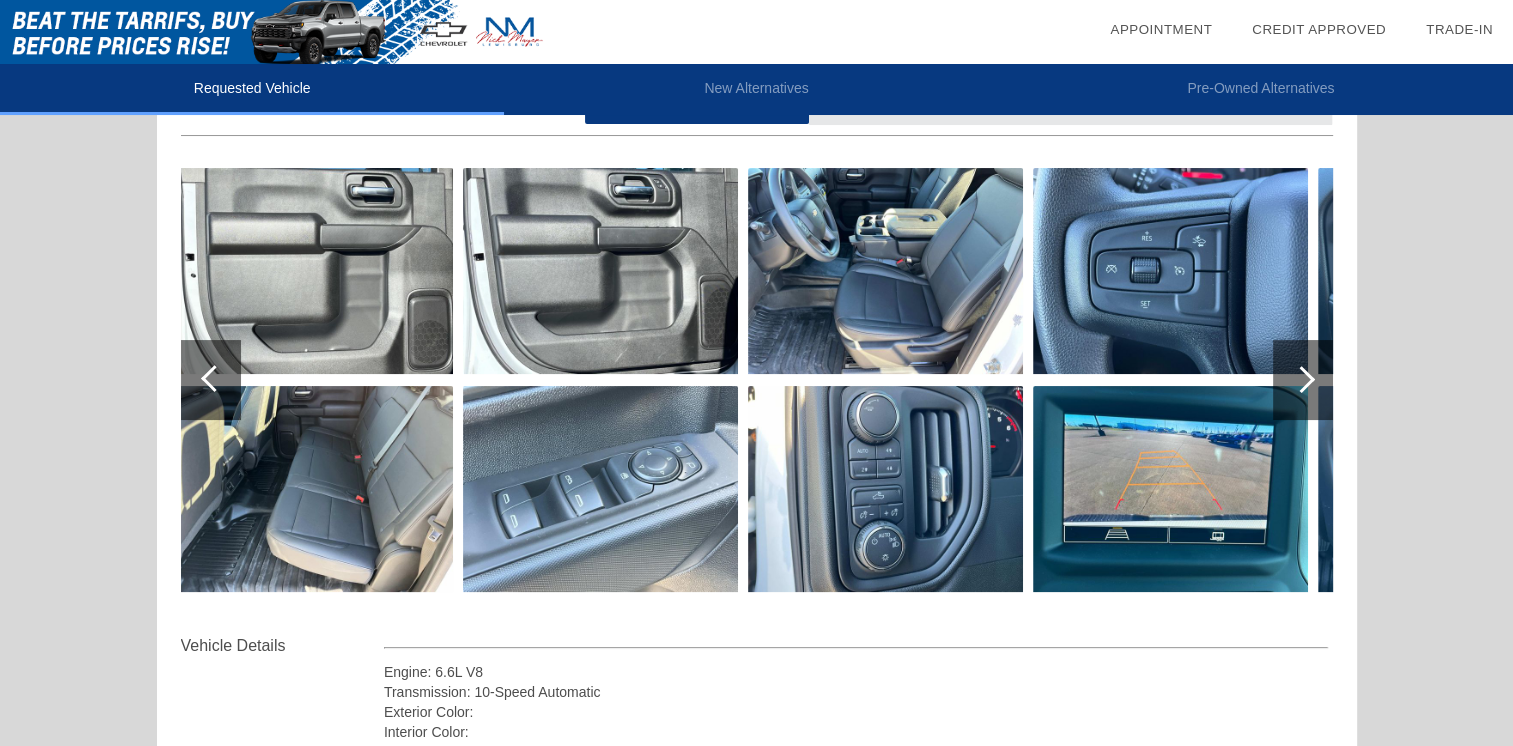 click at bounding box center (211, 380) 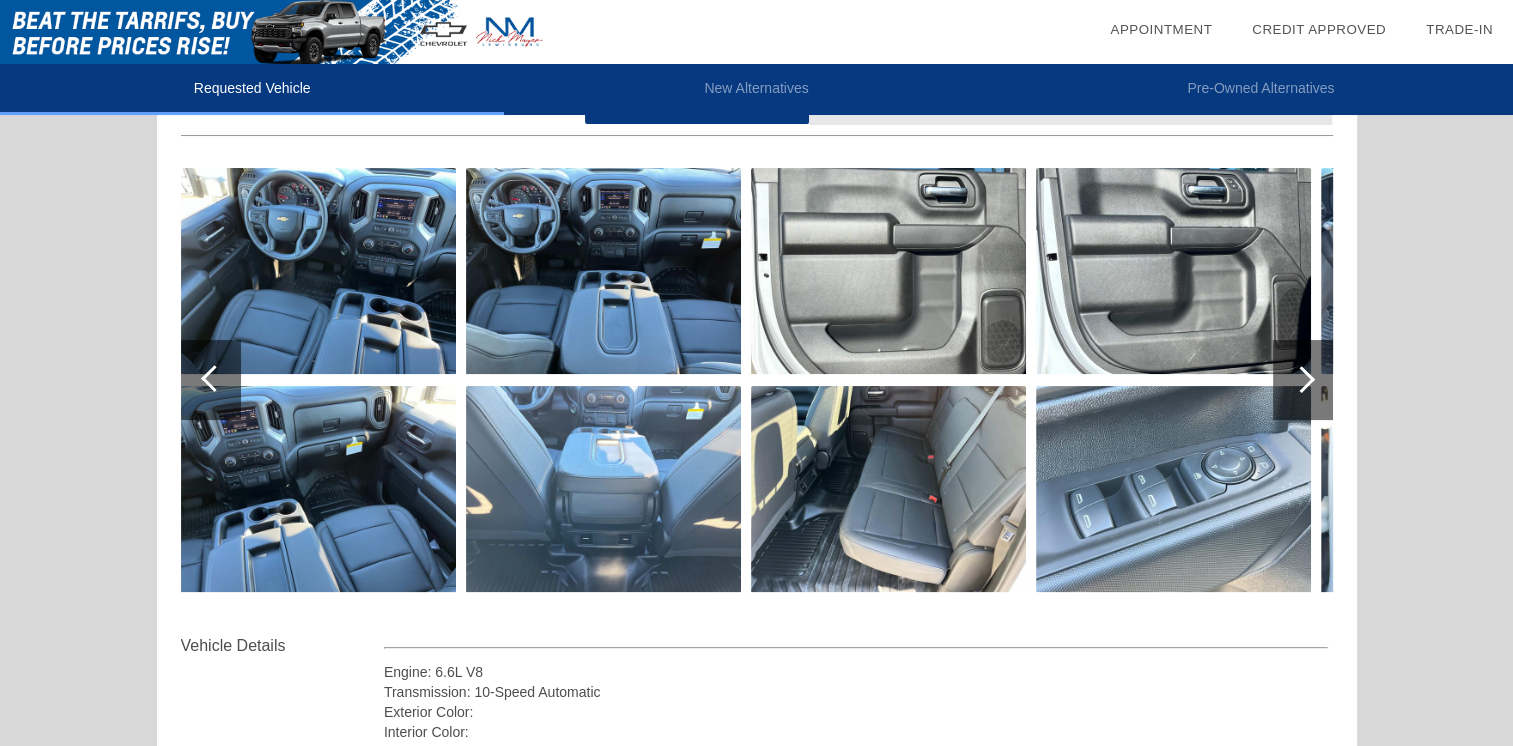 click at bounding box center (211, 380) 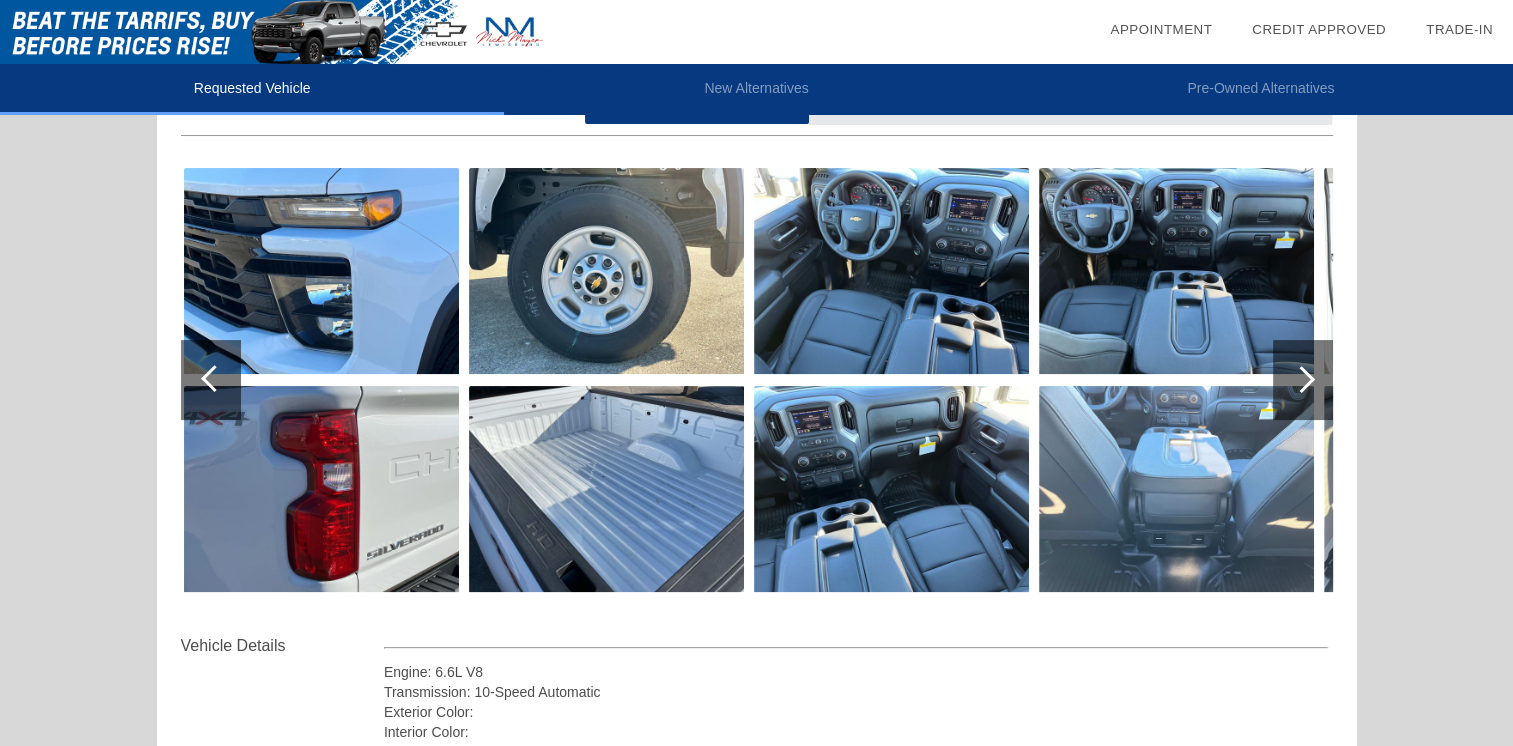 click at bounding box center (211, 380) 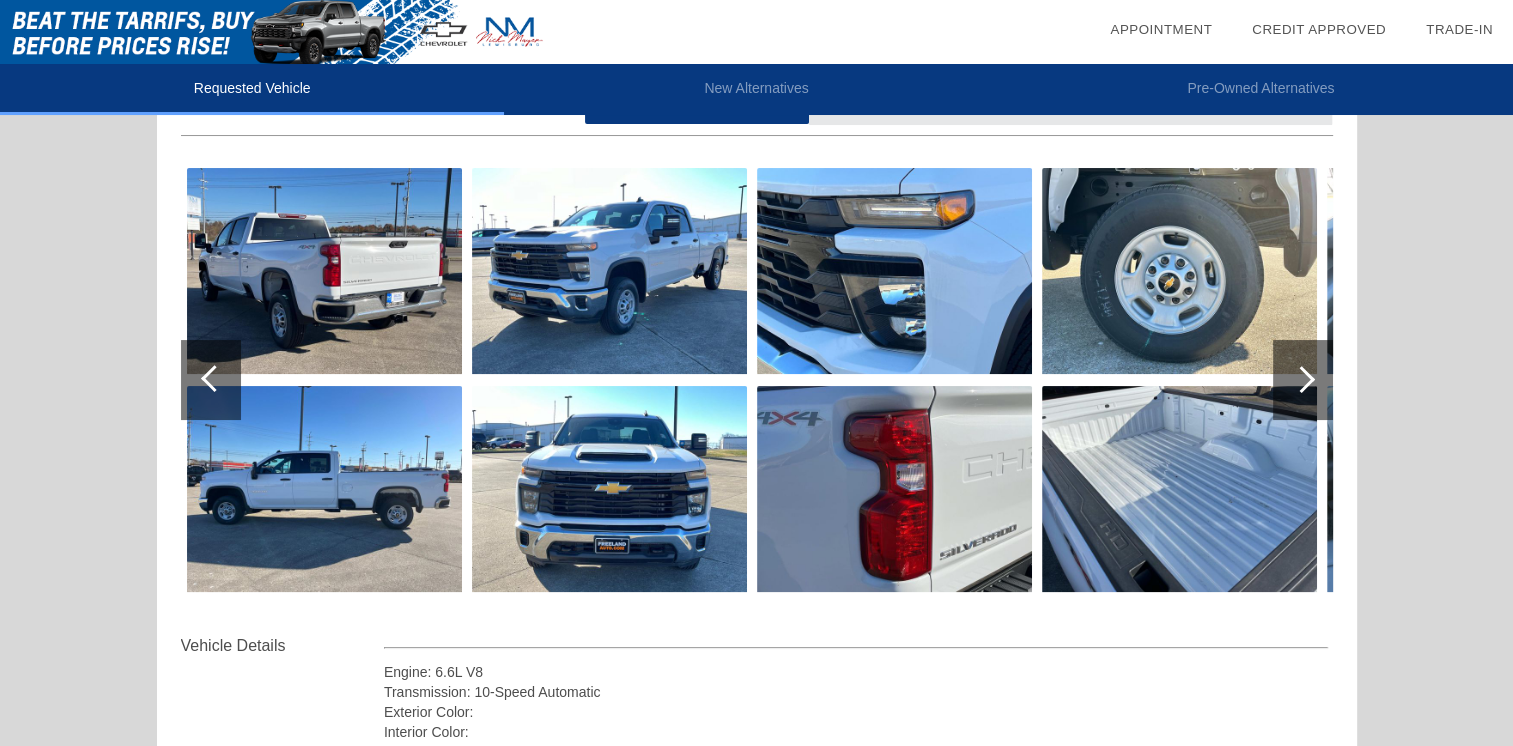 click at bounding box center [214, 378] 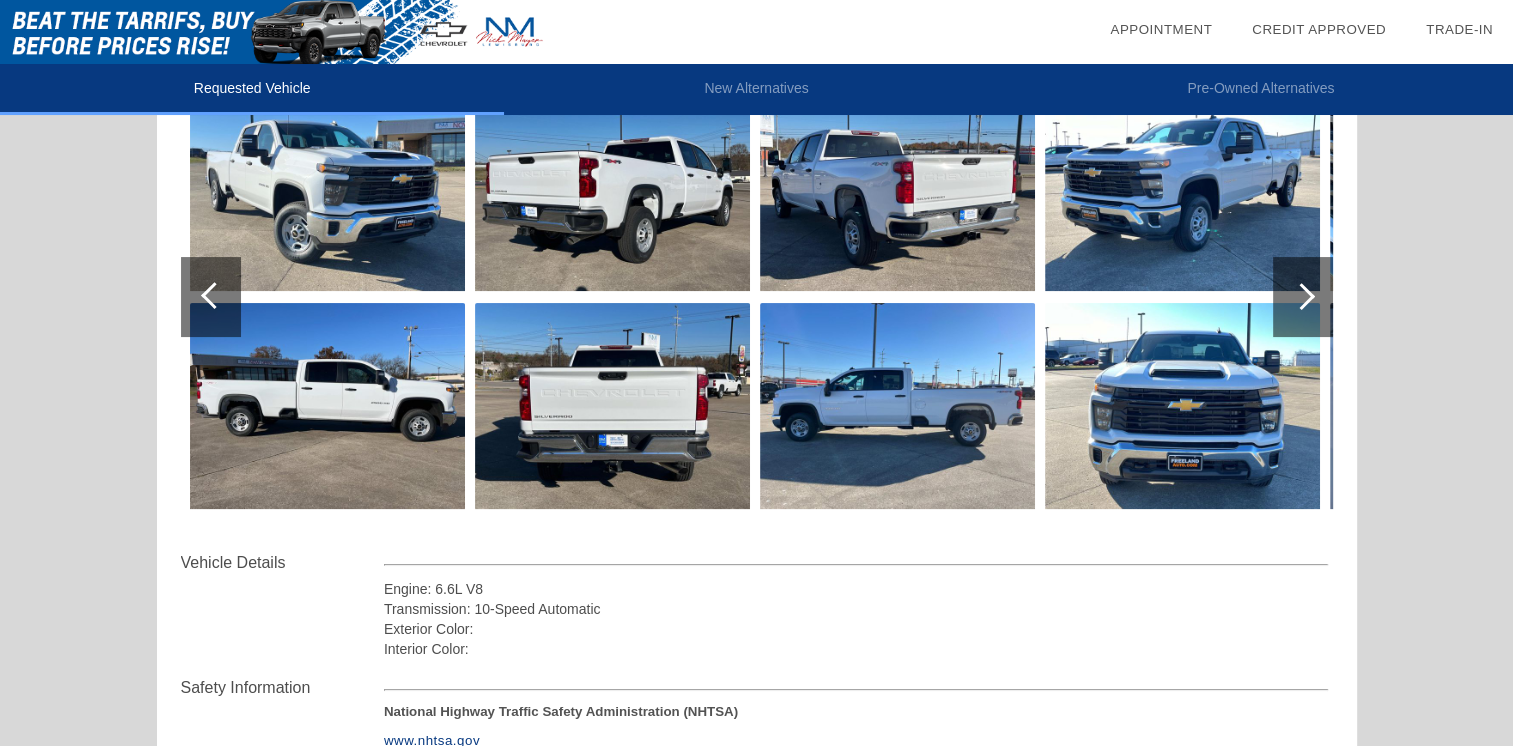 scroll, scrollTop: 100, scrollLeft: 0, axis: vertical 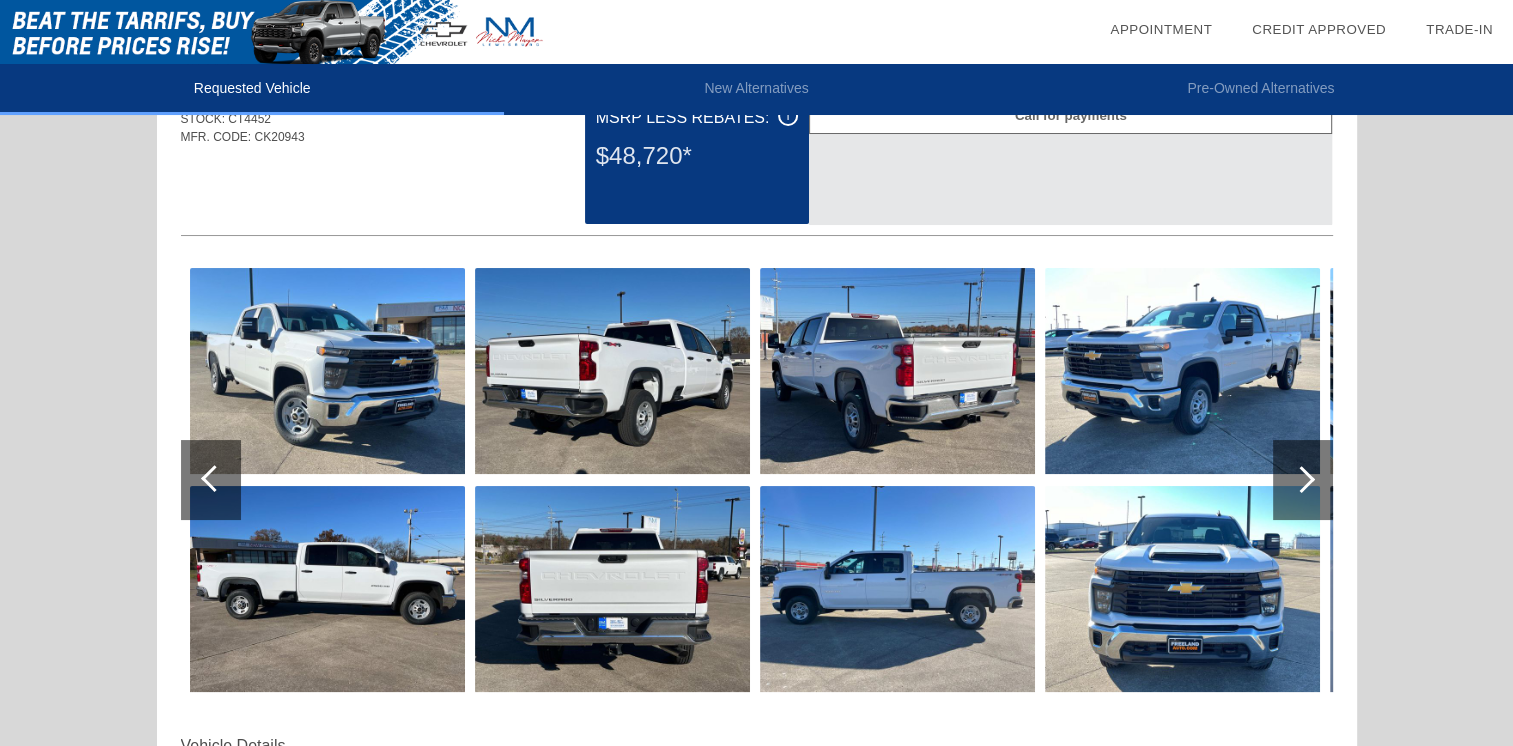 click at bounding box center (327, 589) 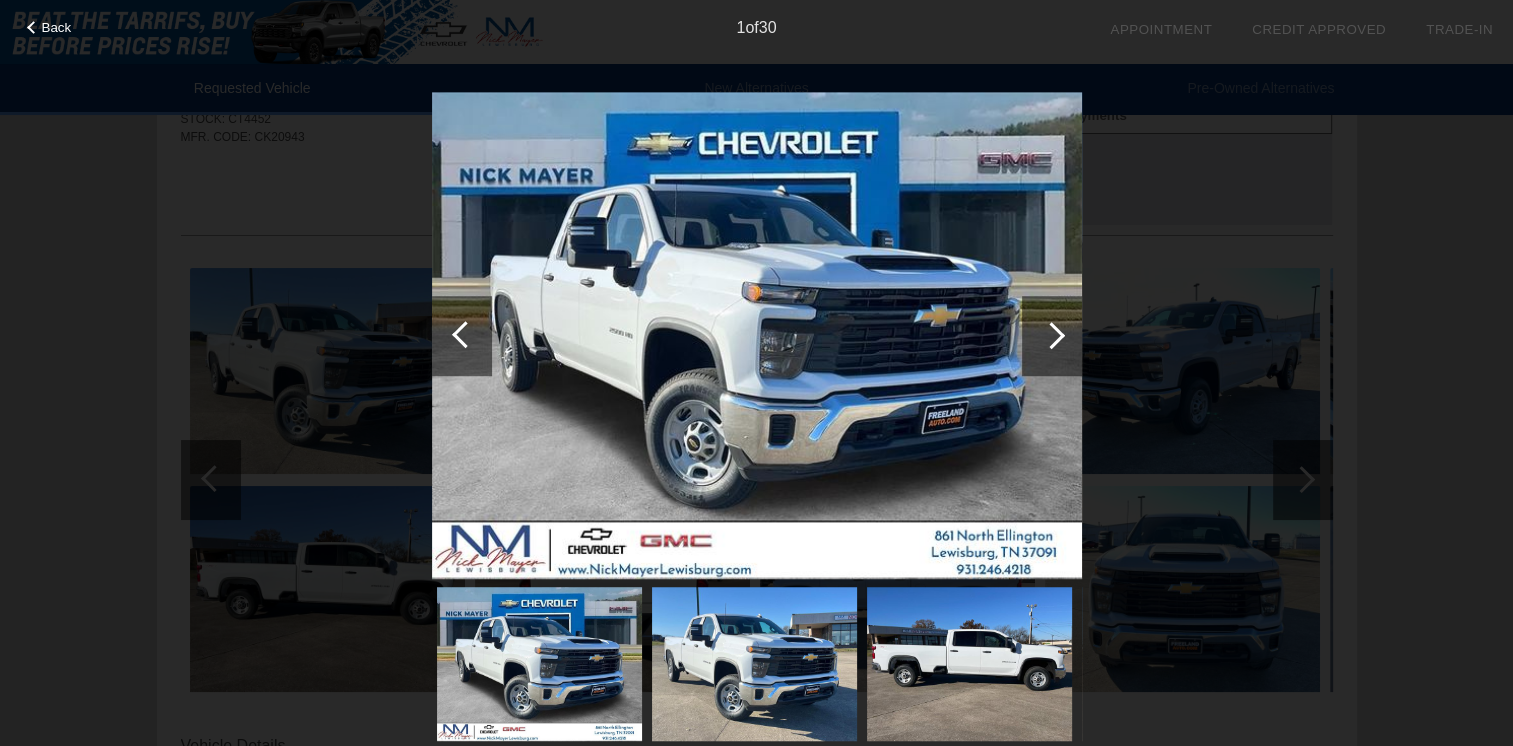 click at bounding box center (1051, 335) 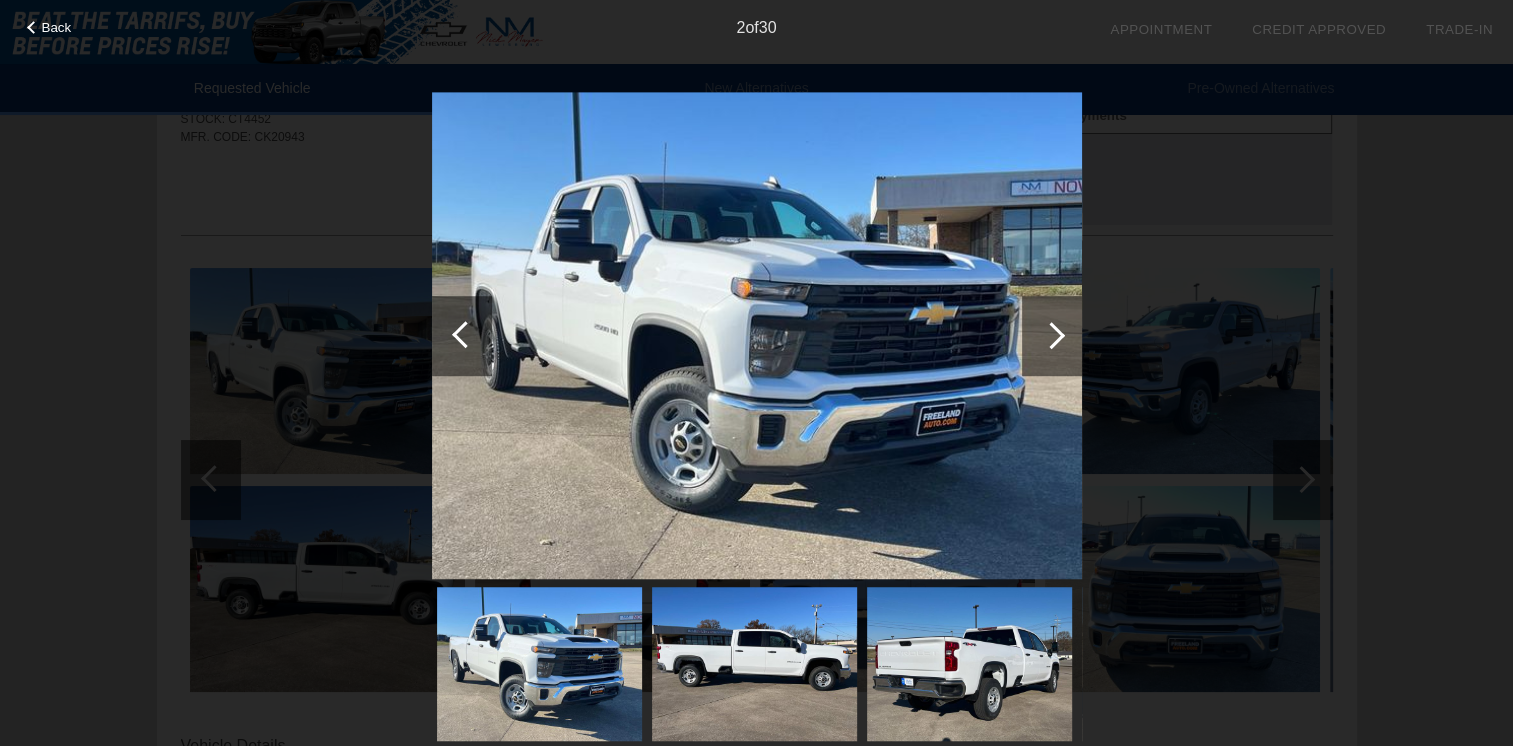click at bounding box center [1051, 335] 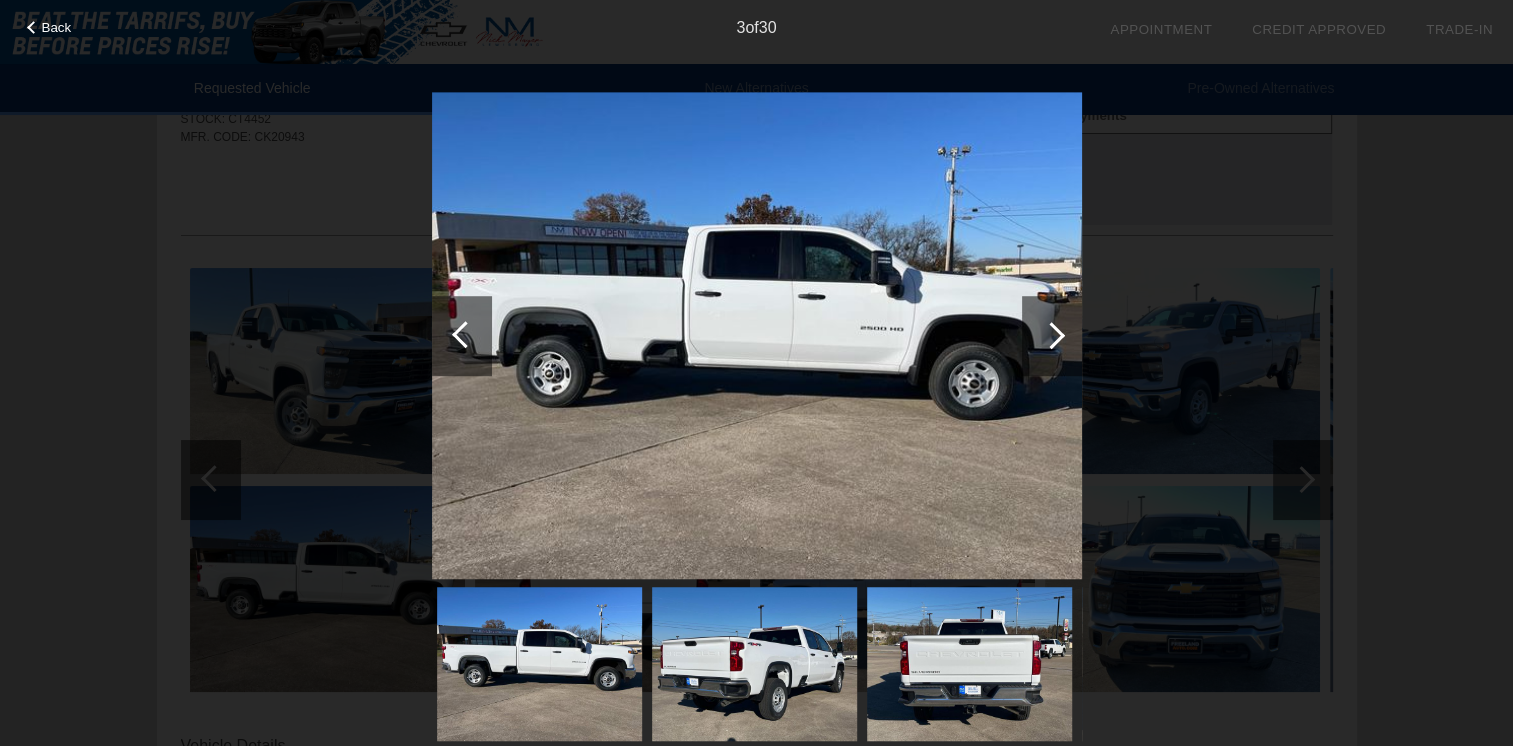 click at bounding box center [754, 664] 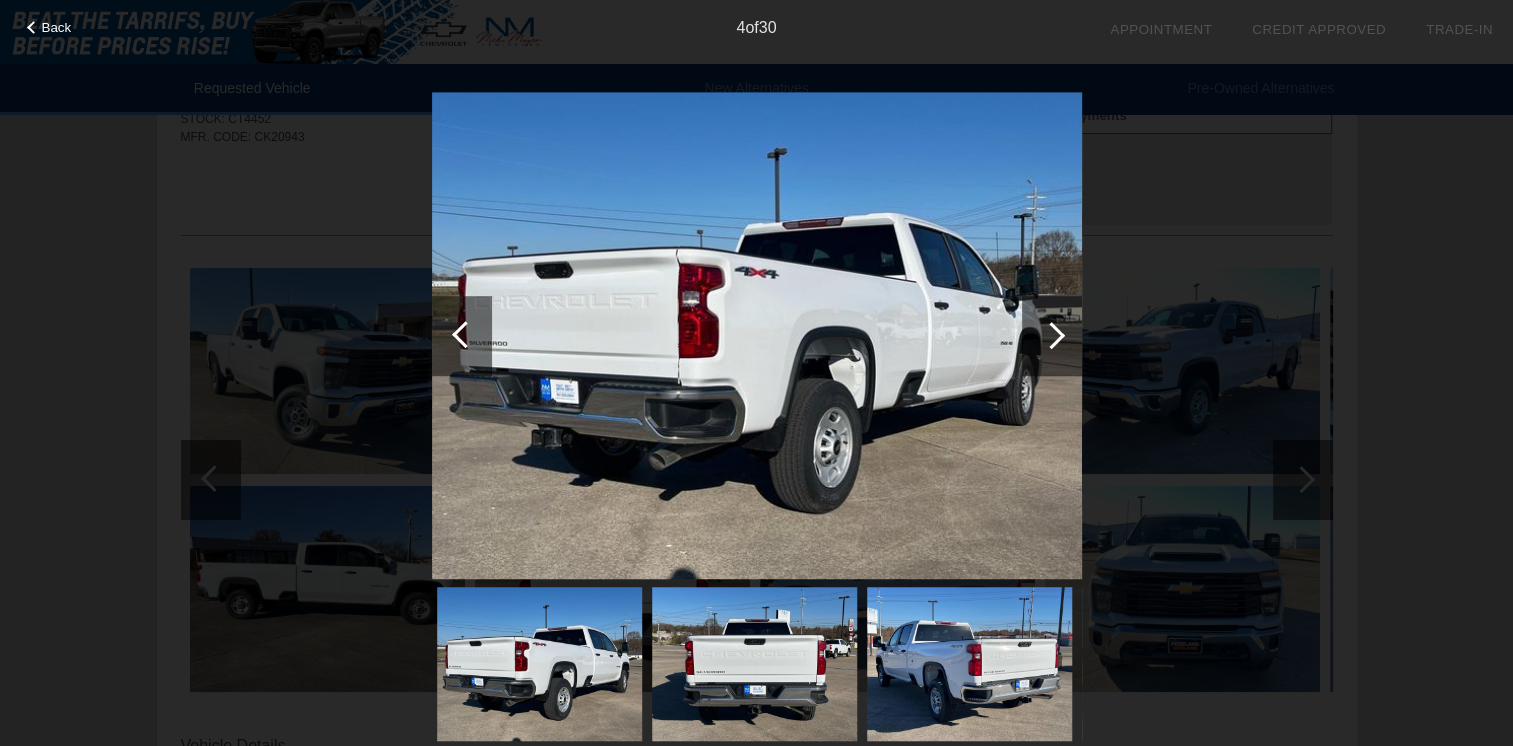 click at bounding box center [1052, 336] 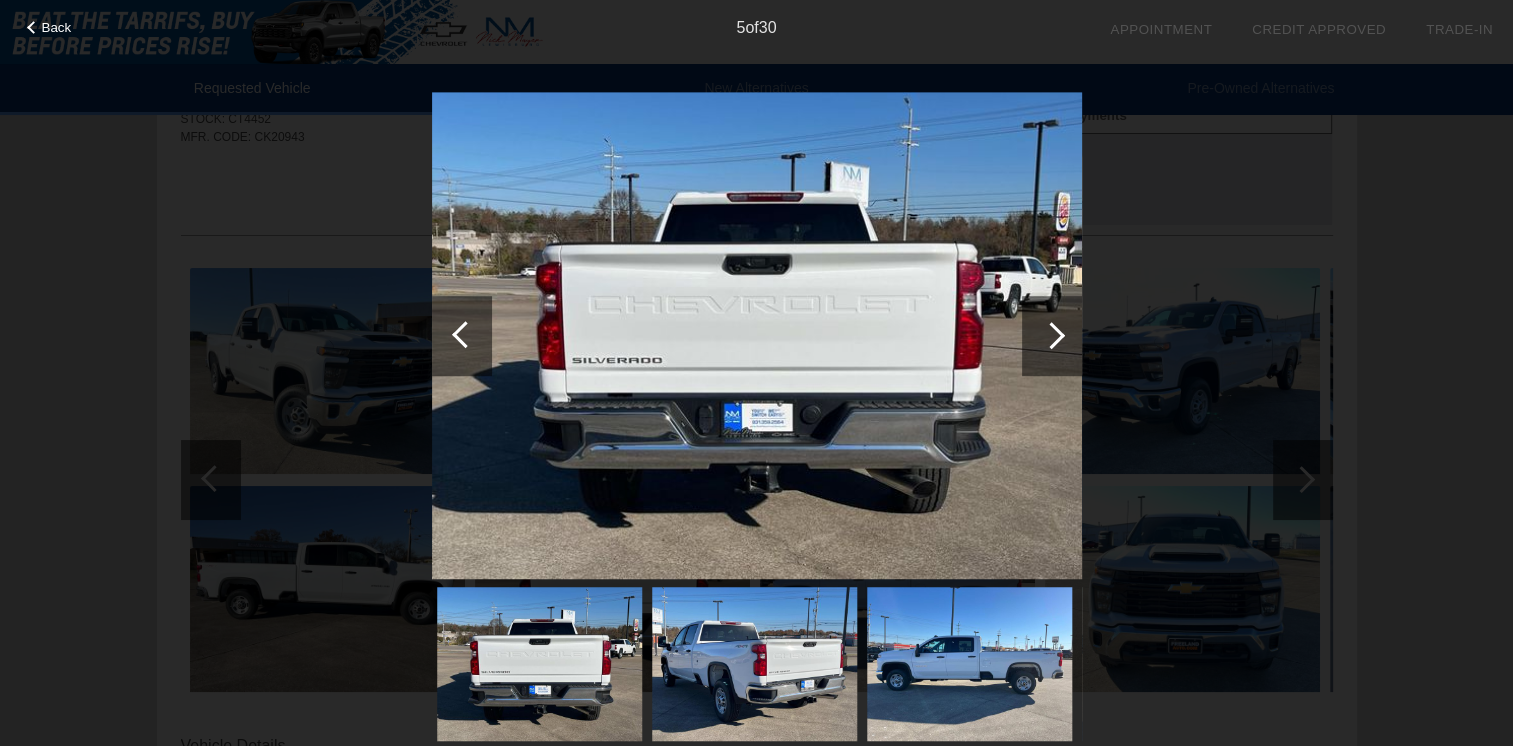 click at bounding box center [1052, 336] 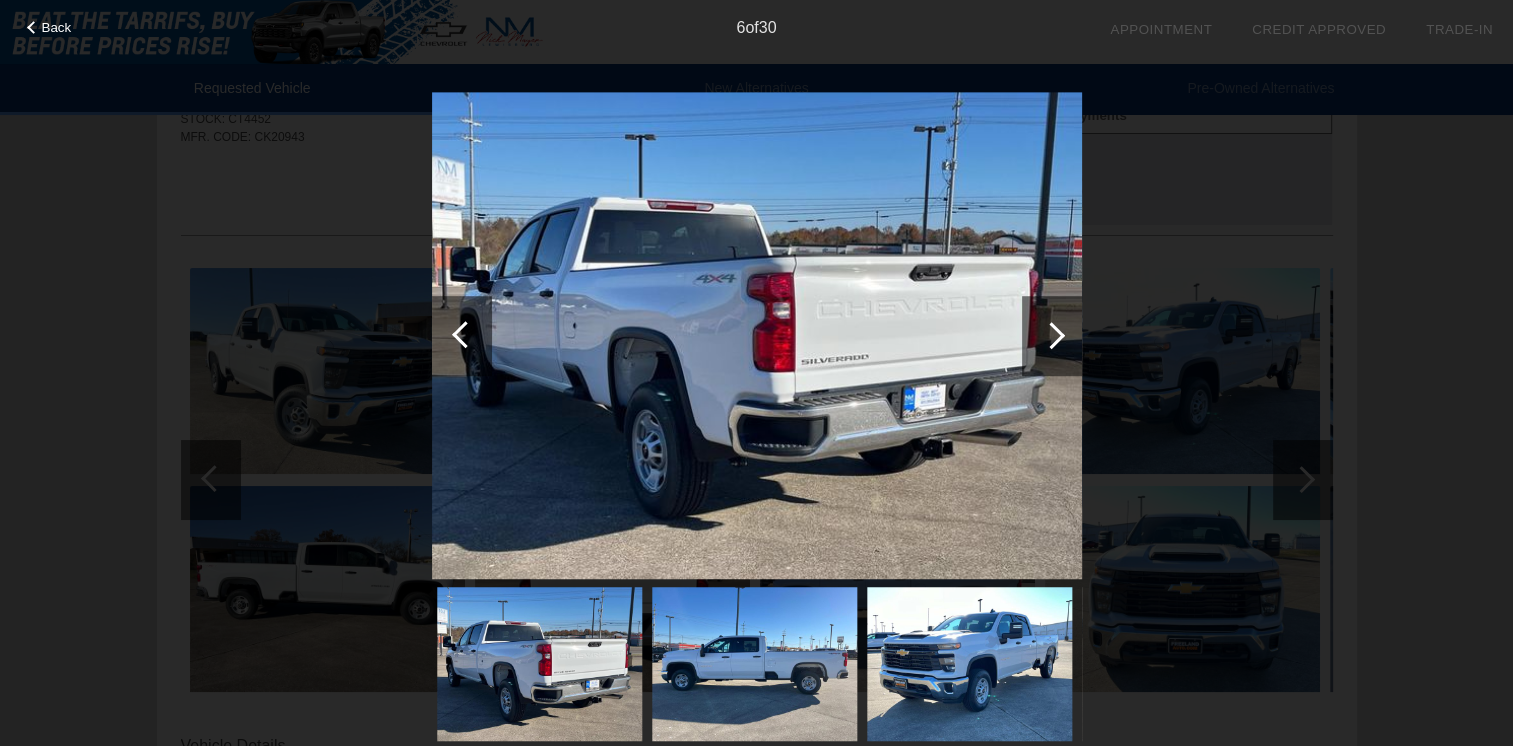 click at bounding box center [1052, 336] 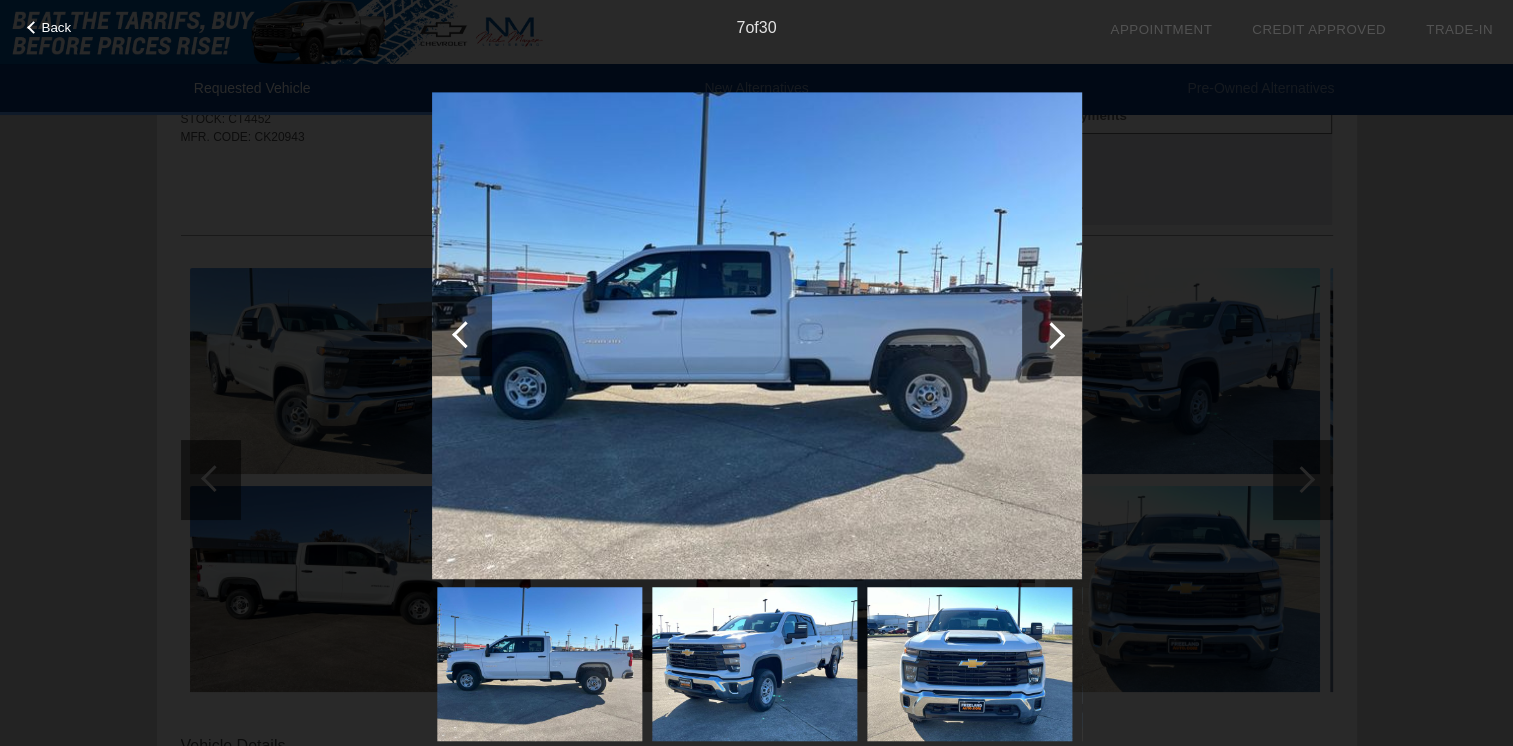 click at bounding box center (1052, 336) 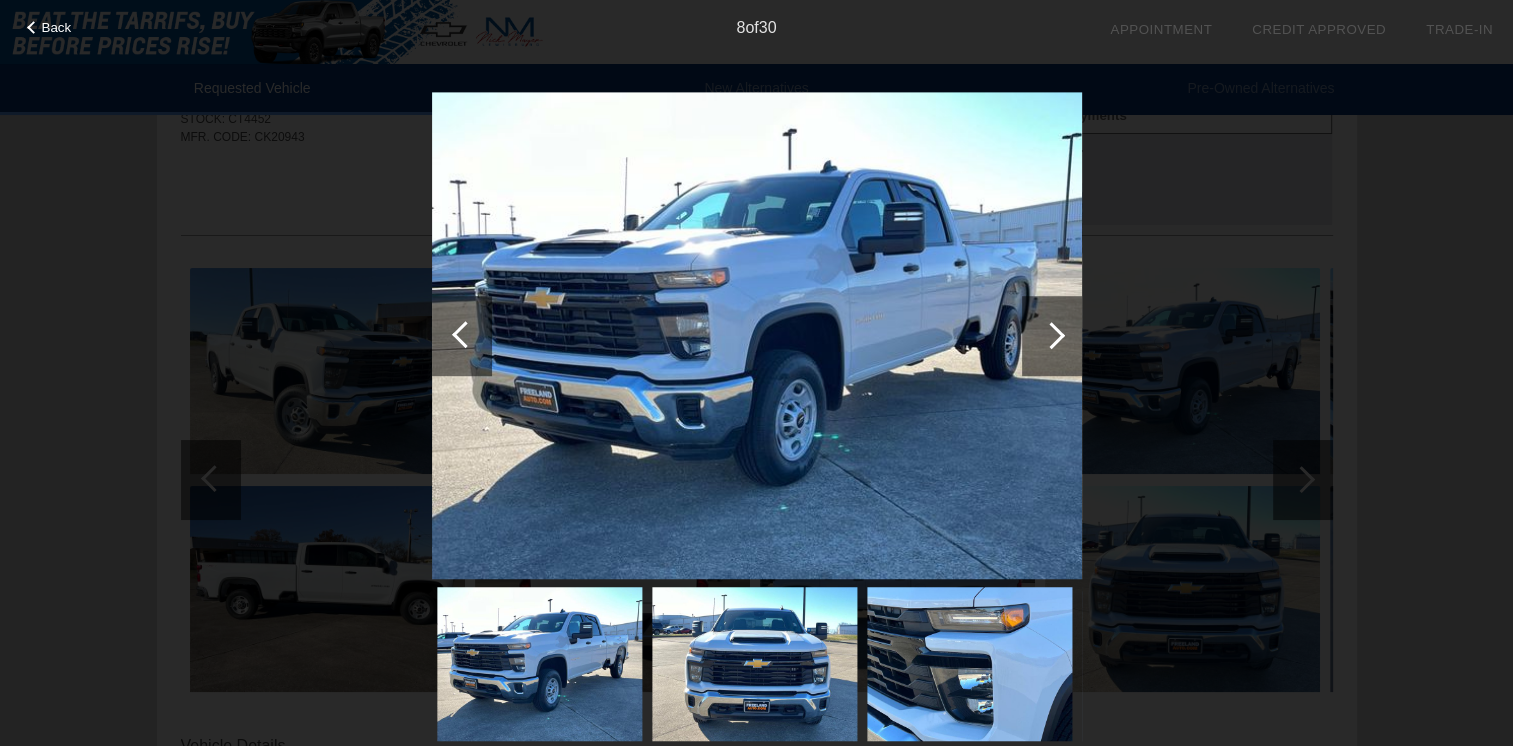 click at bounding box center [1051, 335] 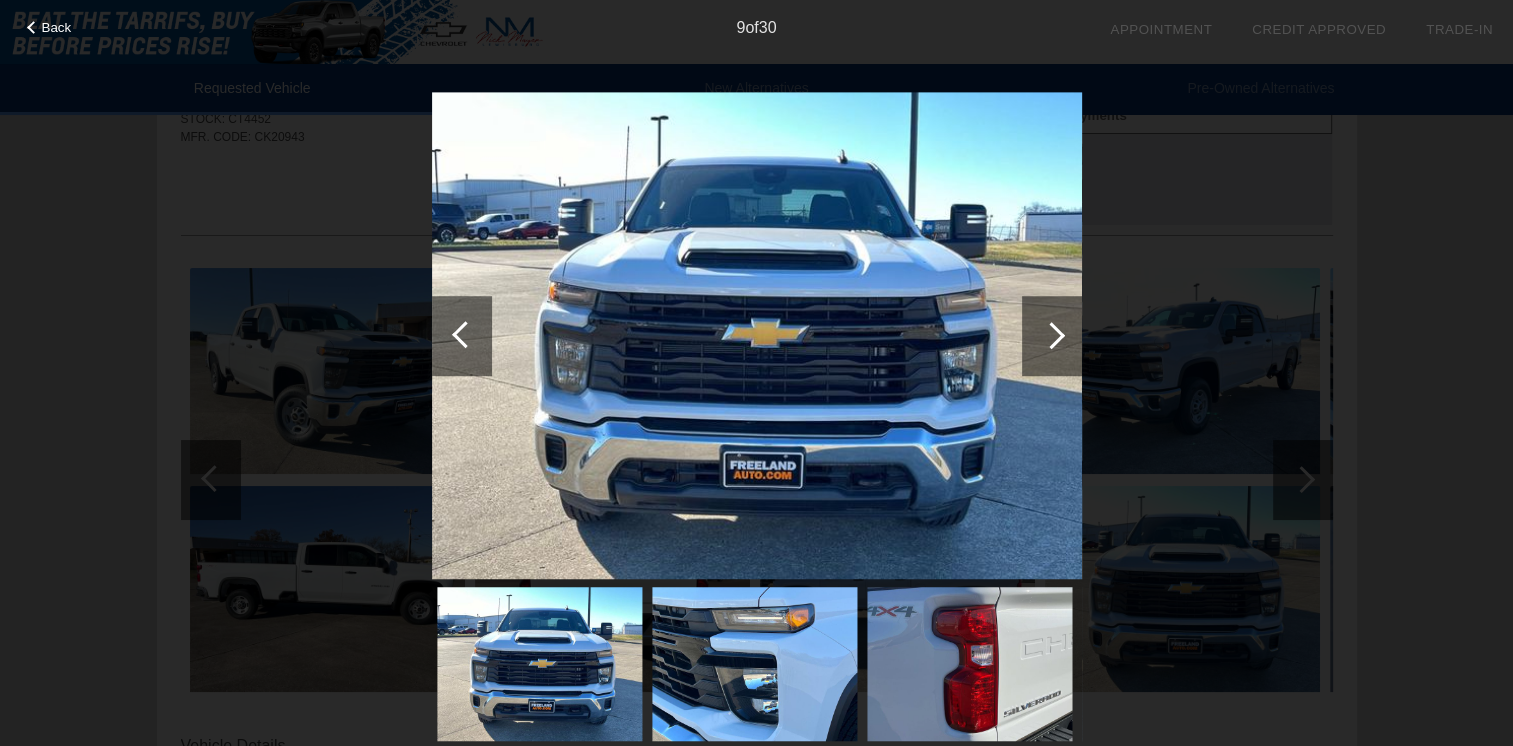 click at bounding box center (1051, 335) 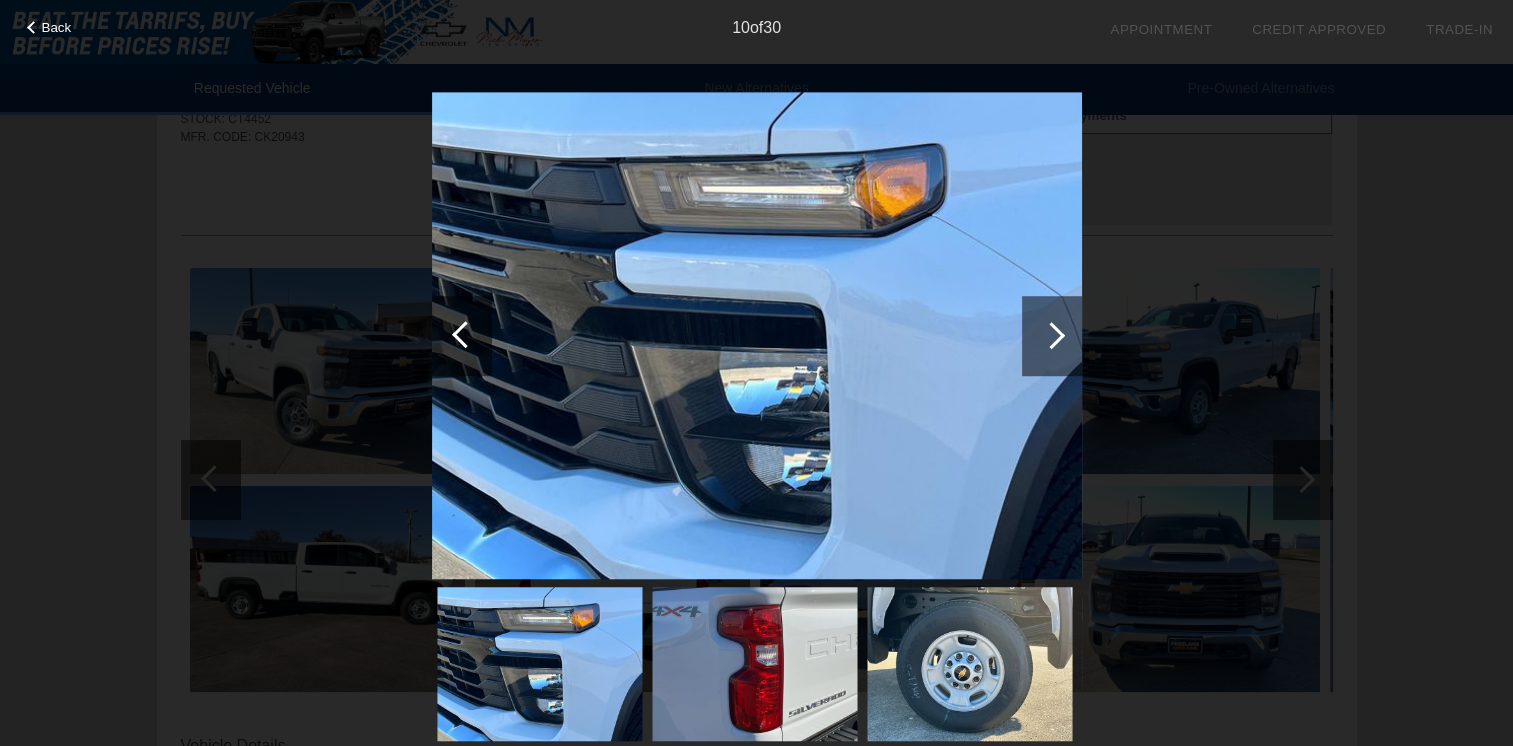 click at bounding box center [1051, 335] 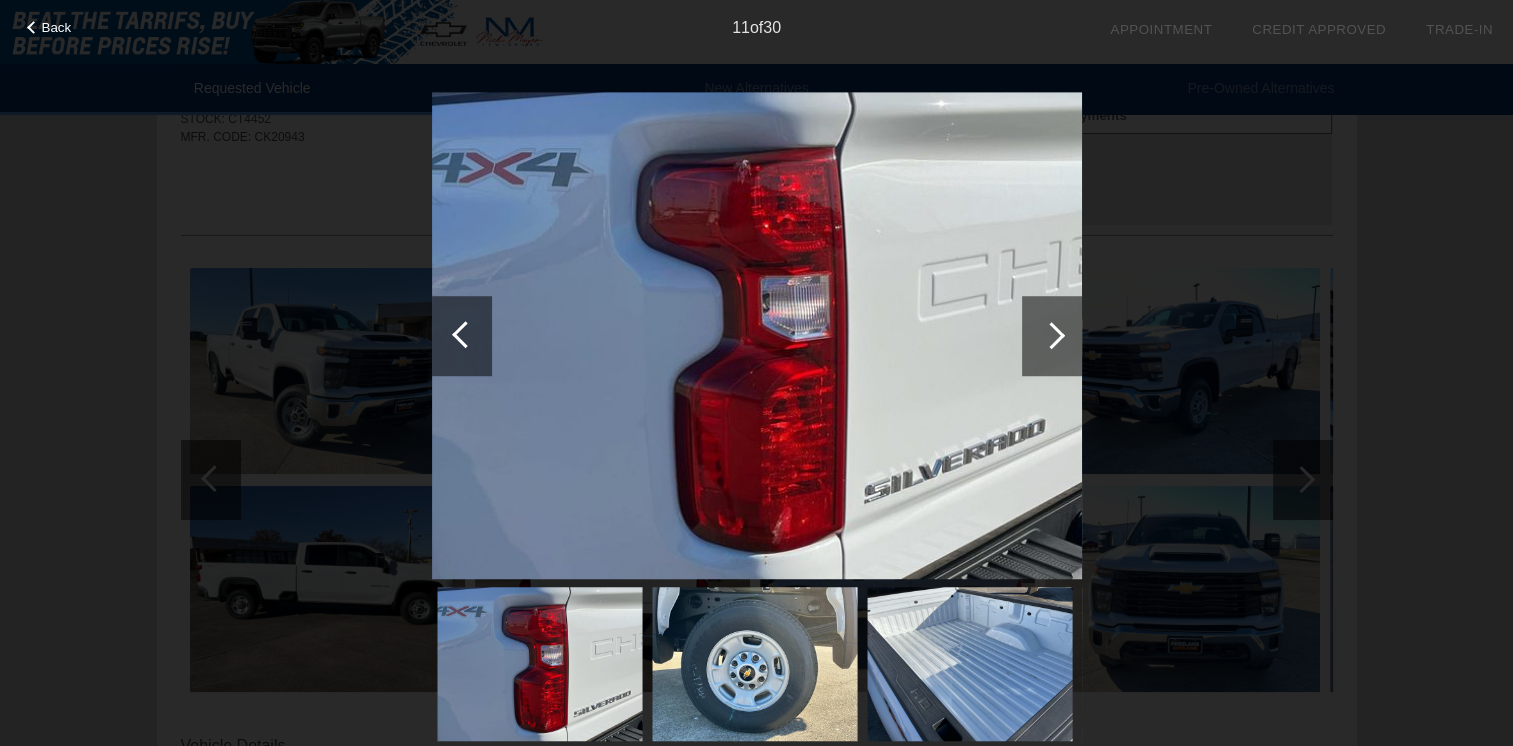 click at bounding box center [1051, 335] 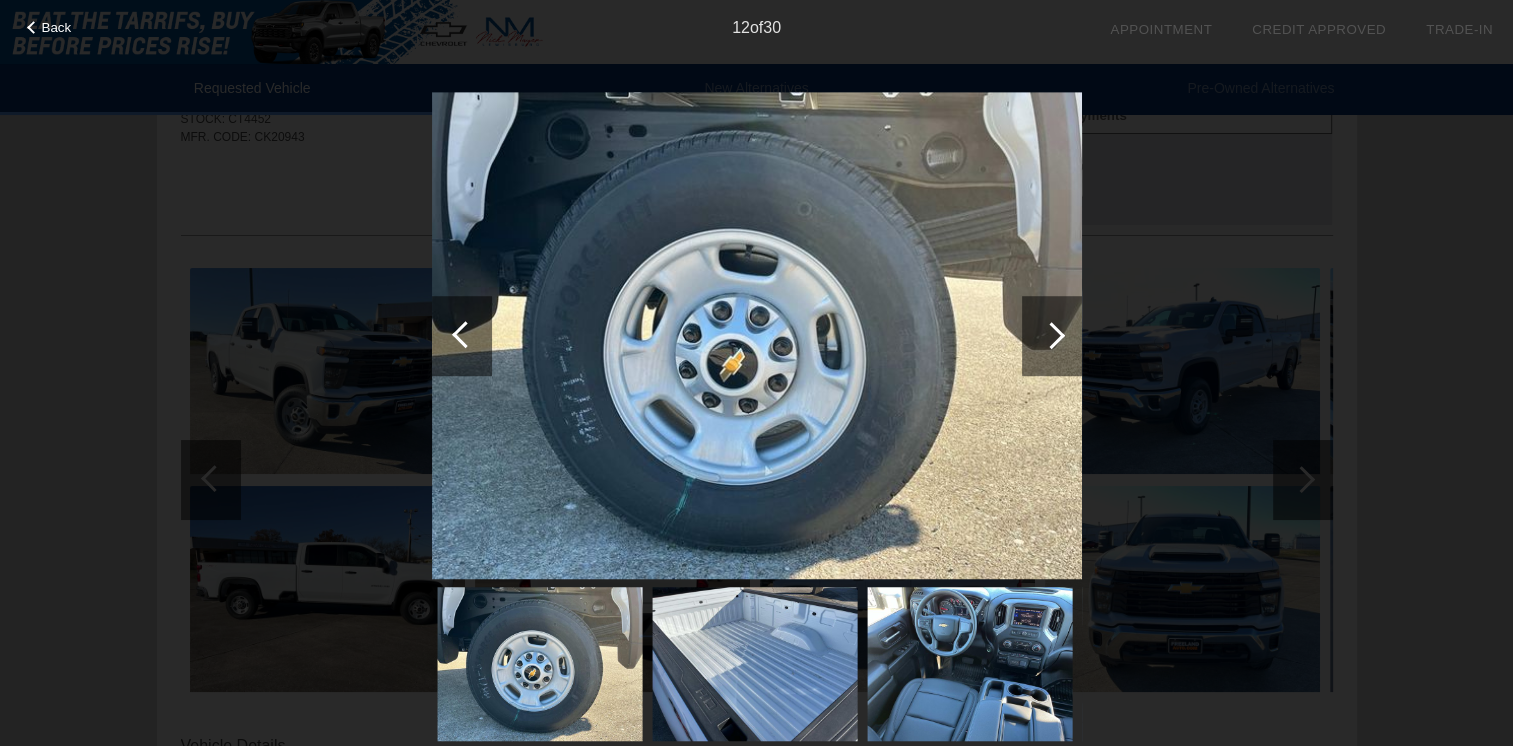 click at bounding box center [1051, 335] 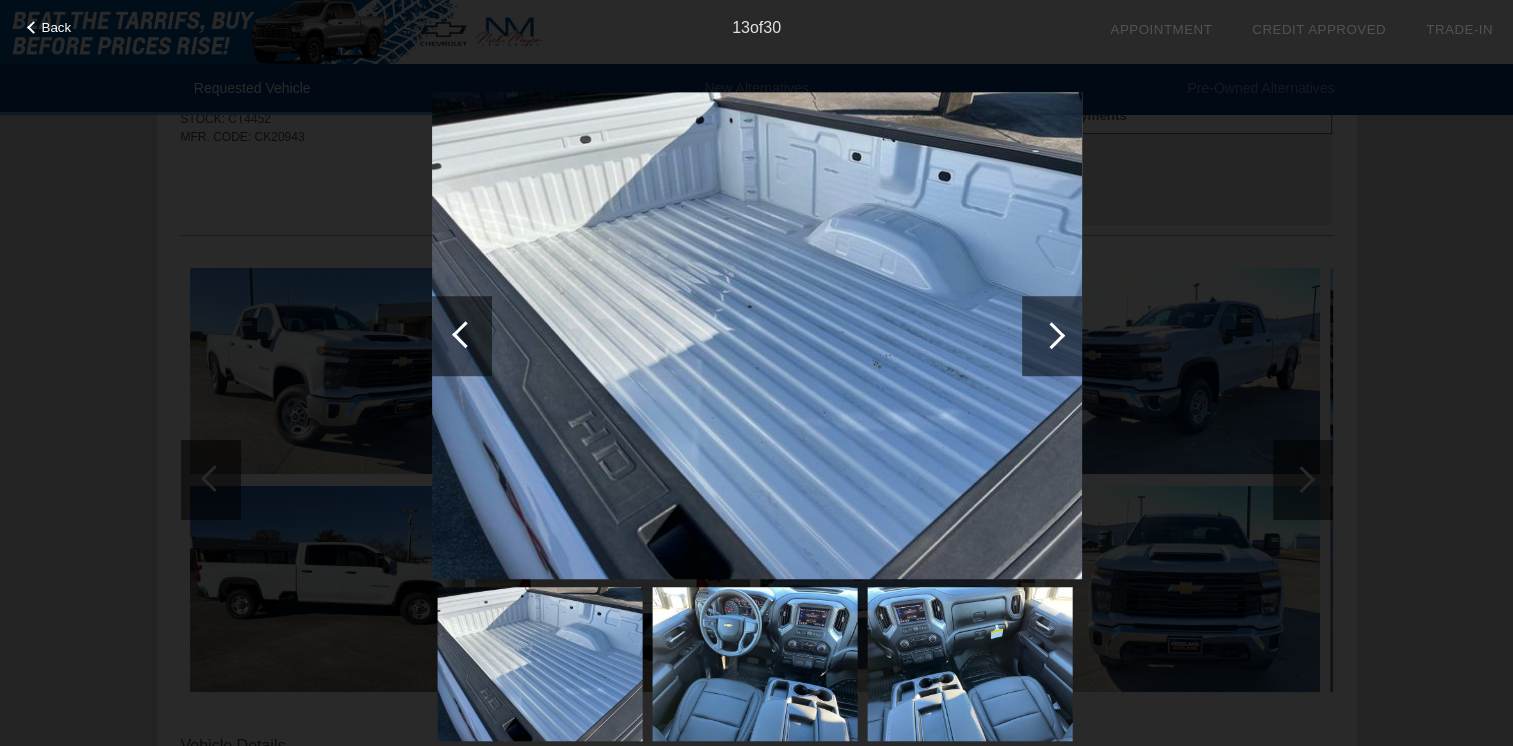 click at bounding box center [1051, 335] 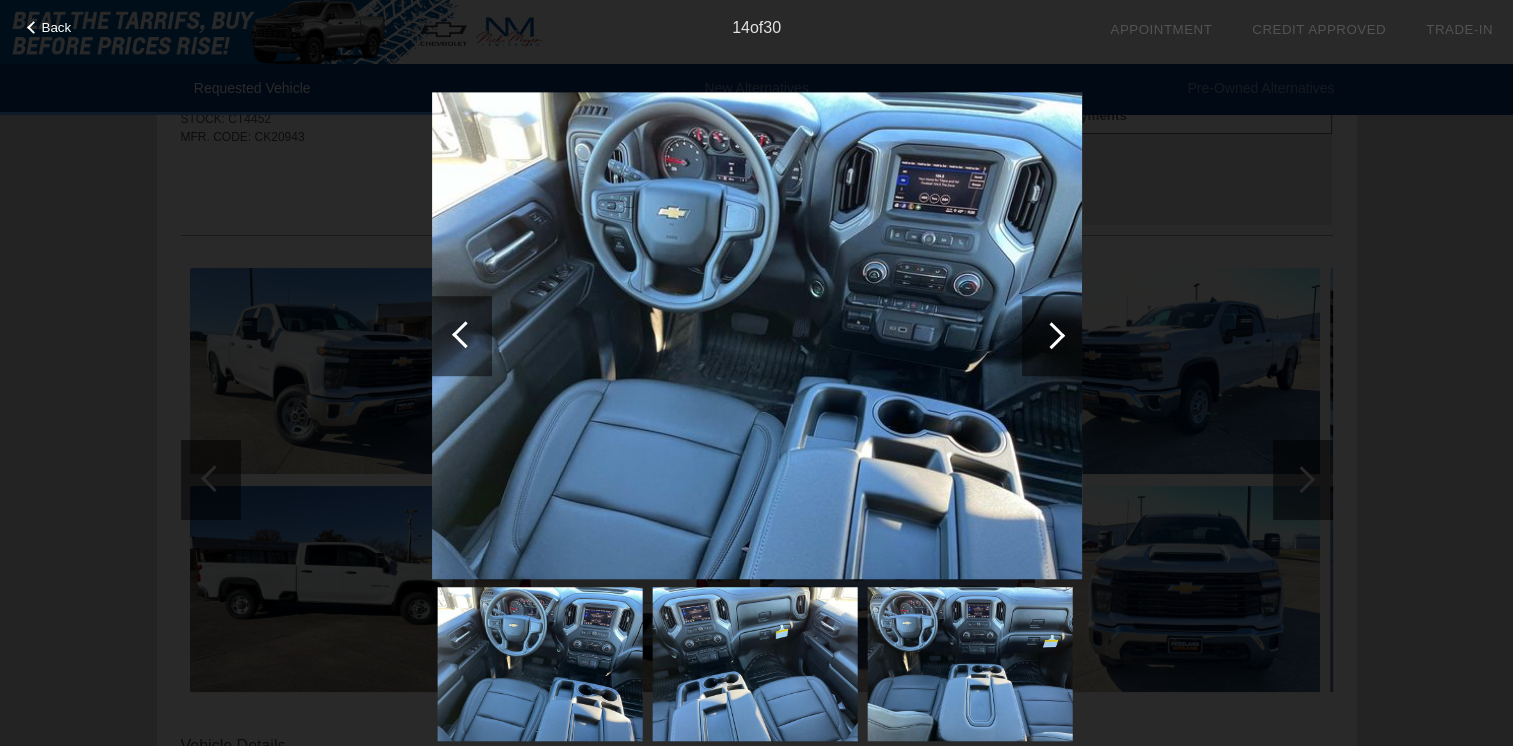 click at bounding box center (1051, 335) 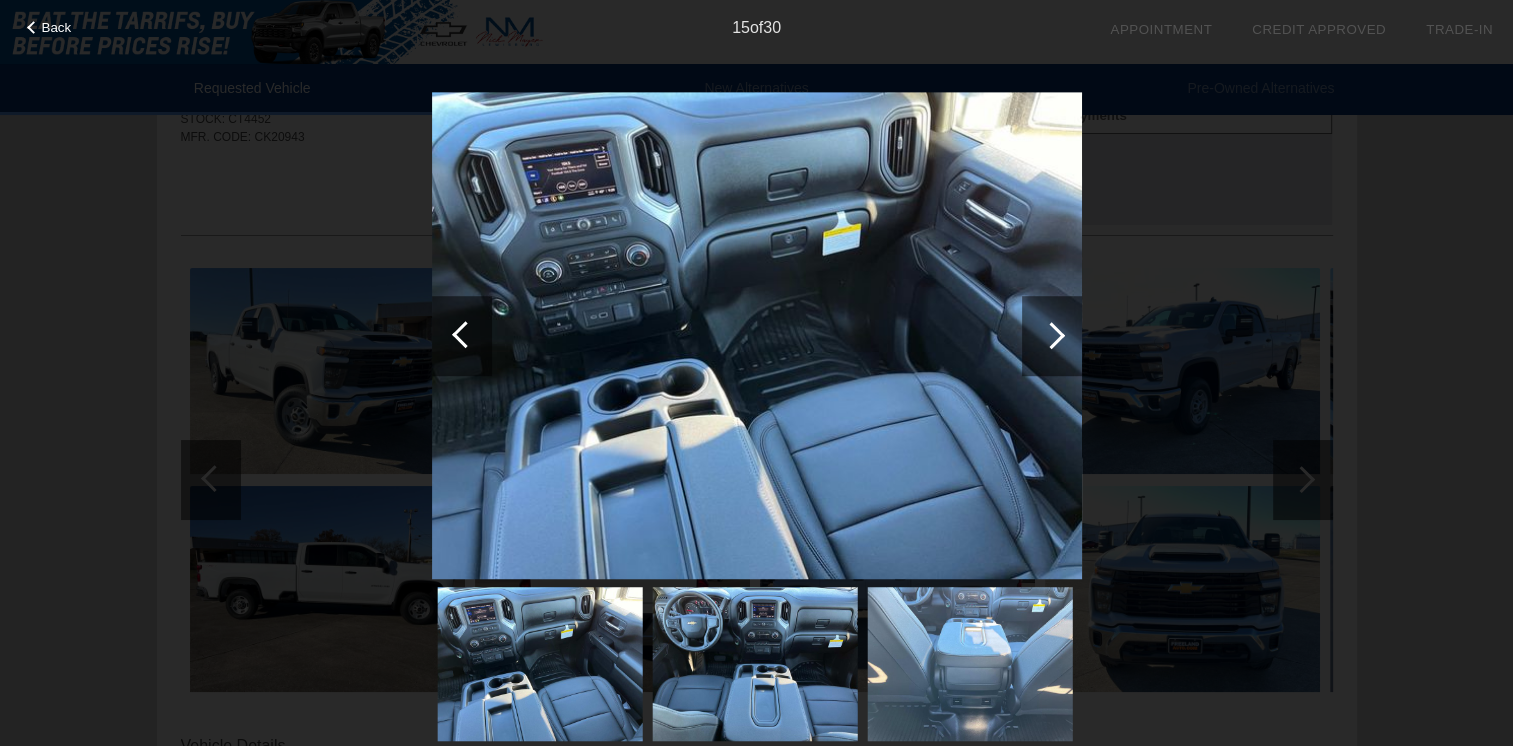 click at bounding box center (1051, 335) 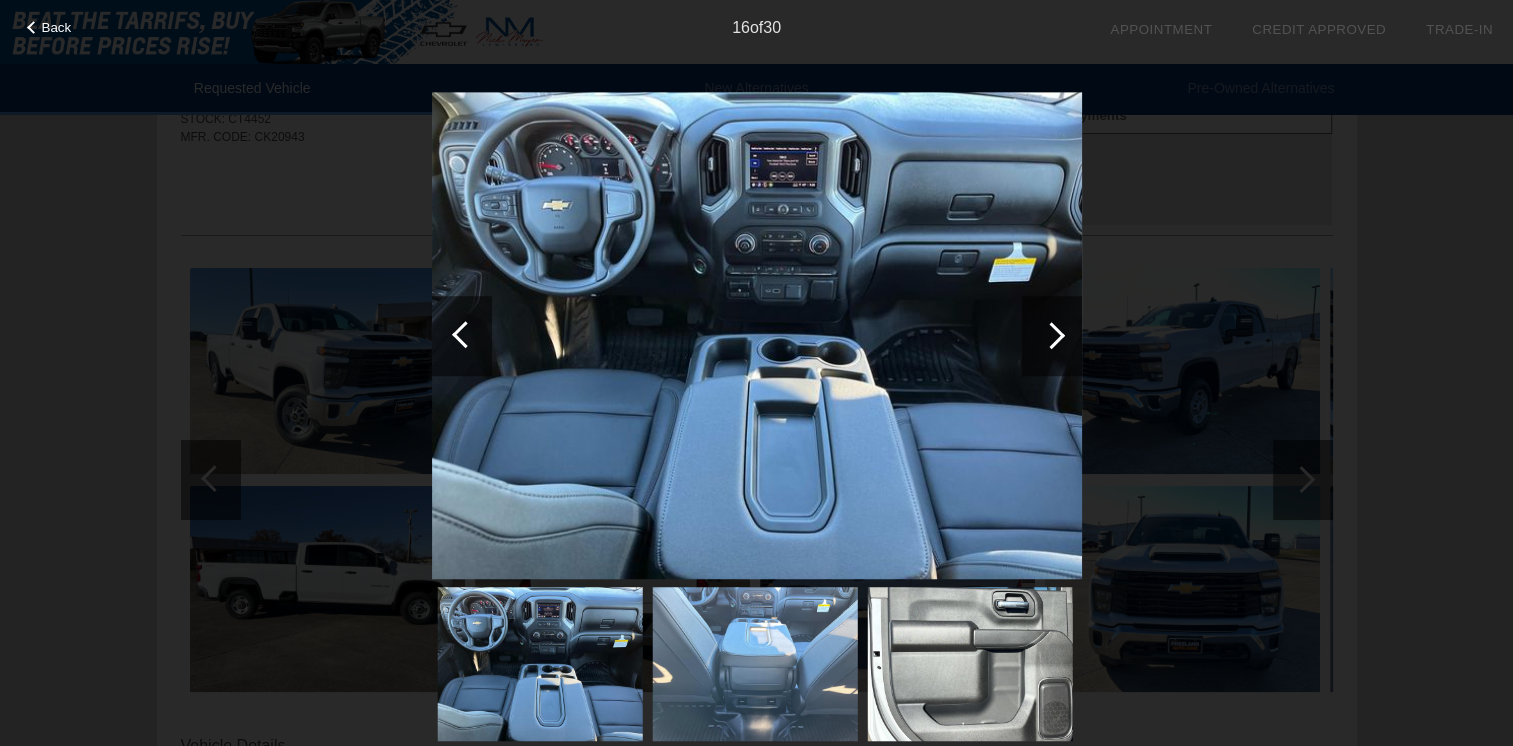 click at bounding box center [1051, 335] 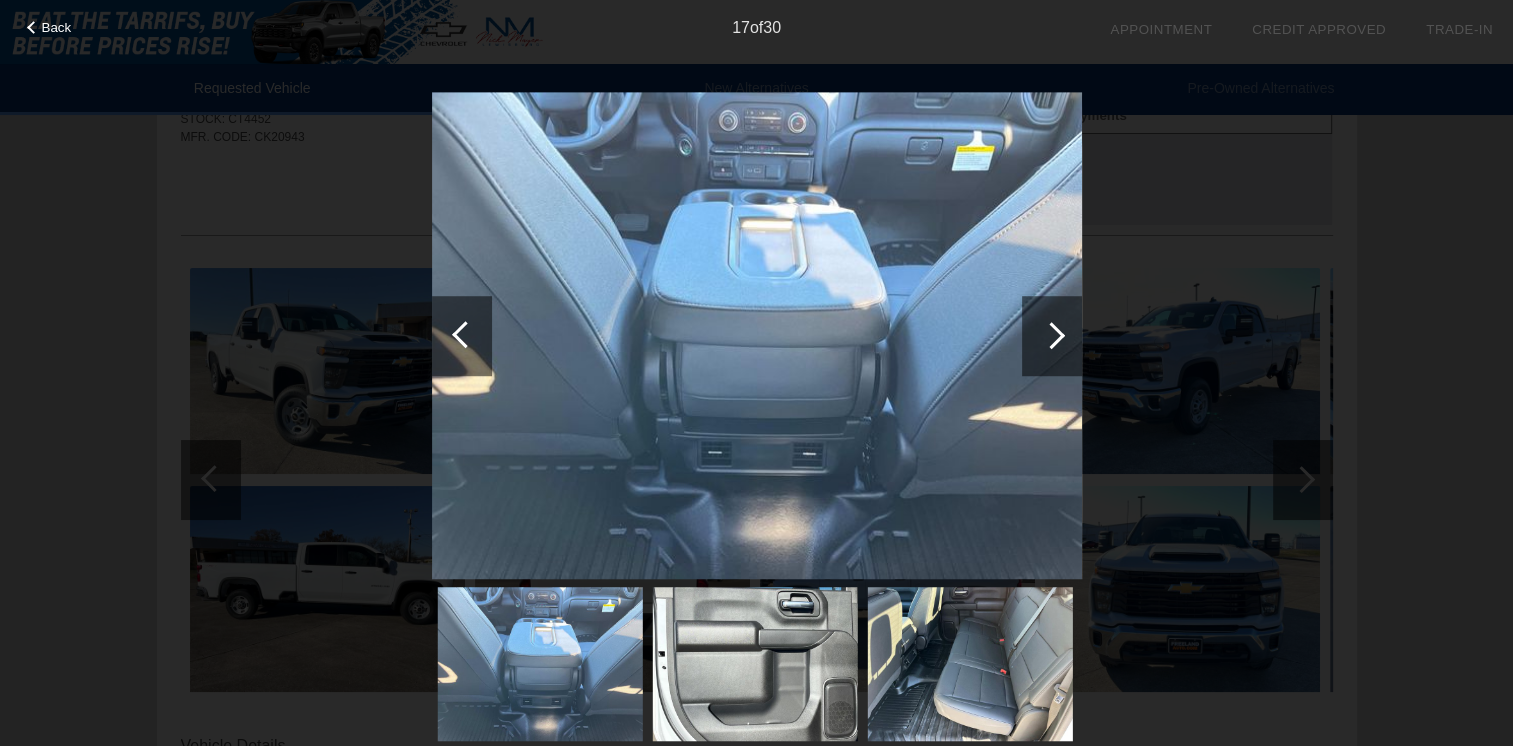 click at bounding box center (1051, 335) 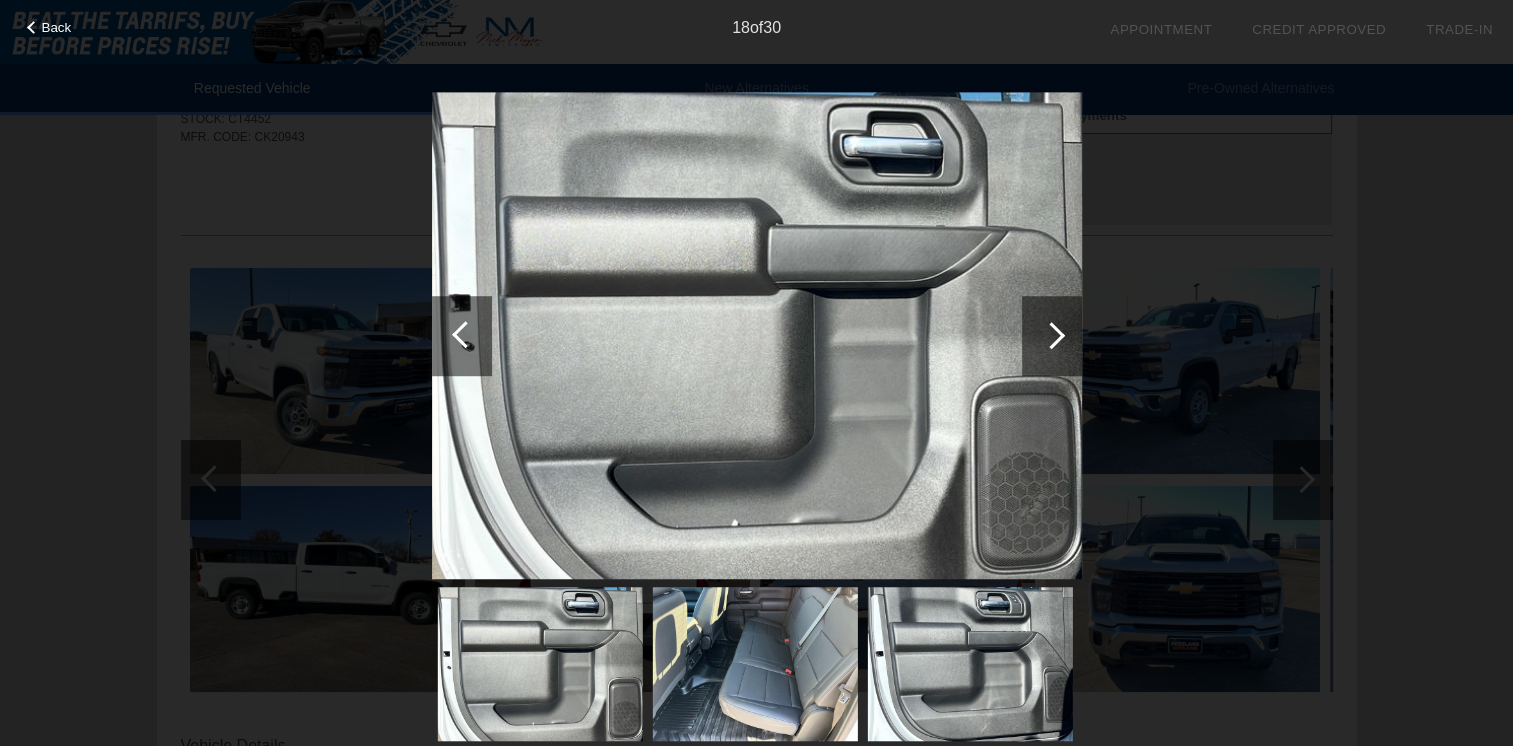 click at bounding box center (1051, 335) 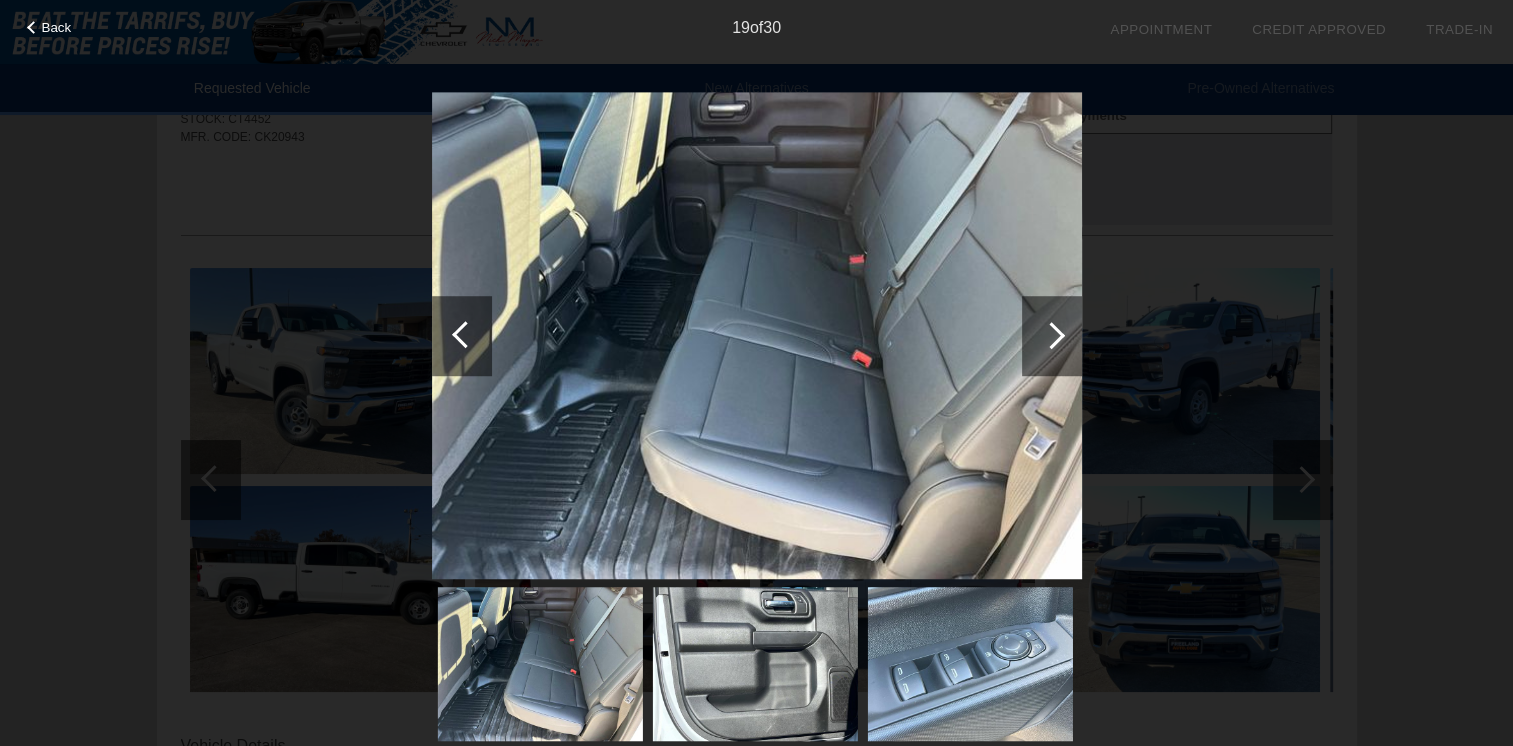 click at bounding box center [1051, 335] 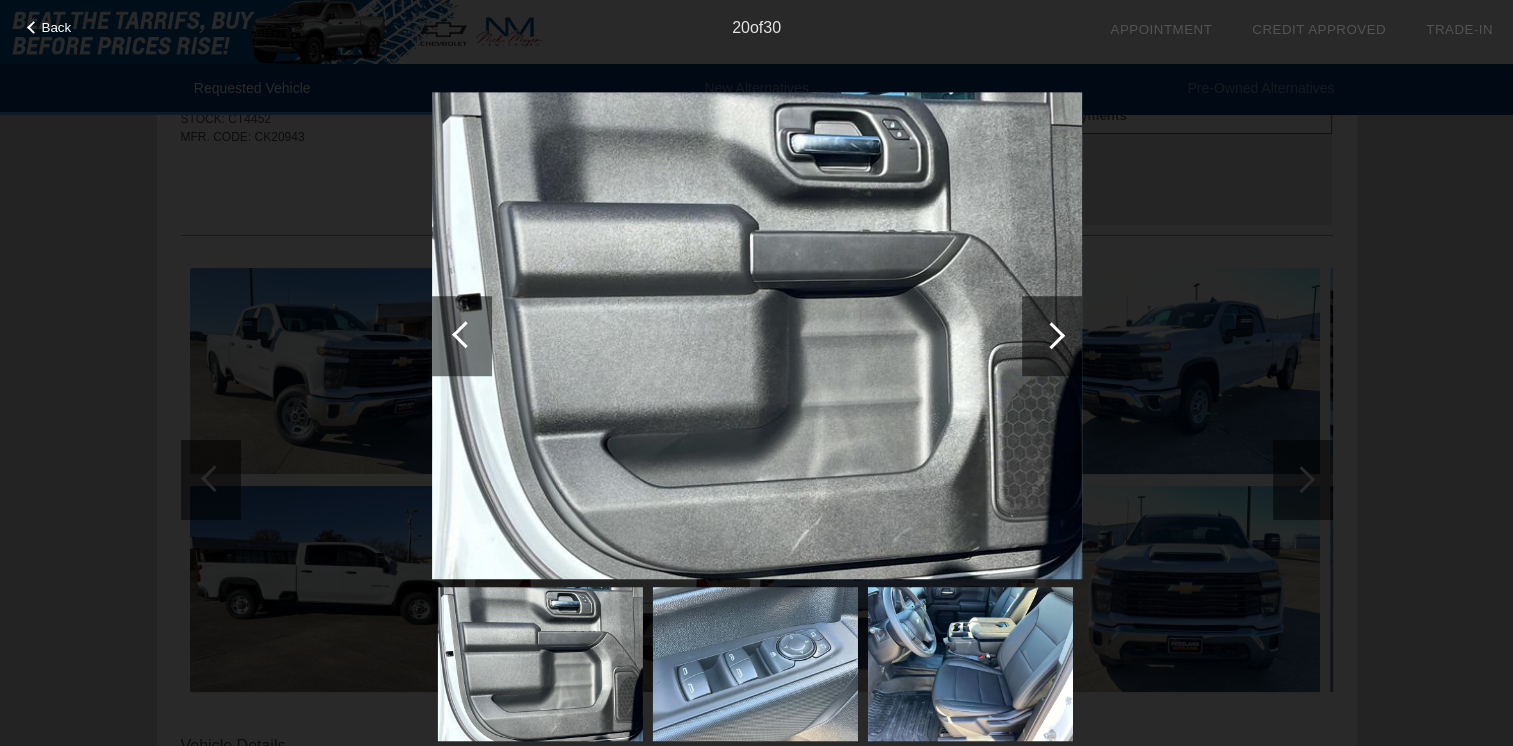 click at bounding box center (1051, 335) 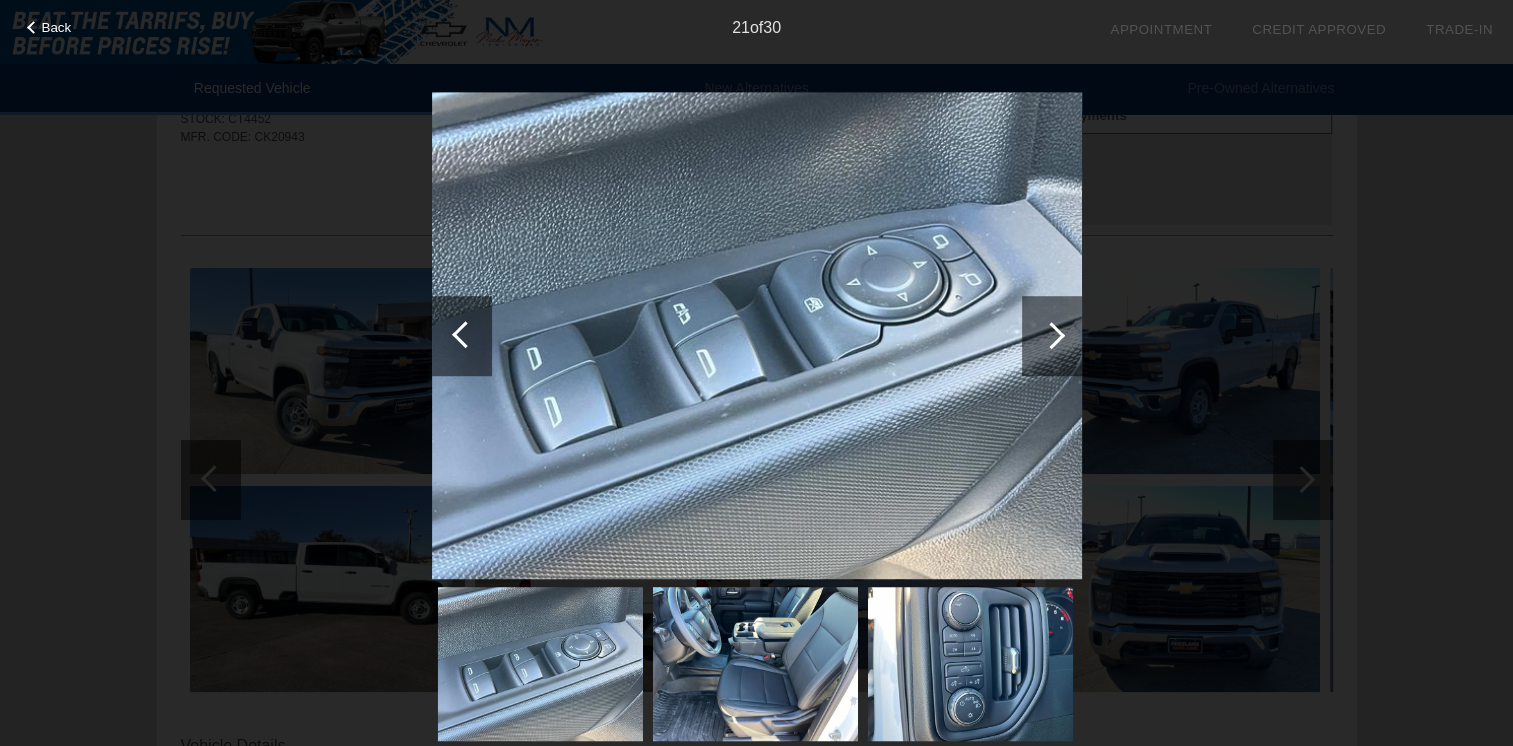 click at bounding box center (1051, 335) 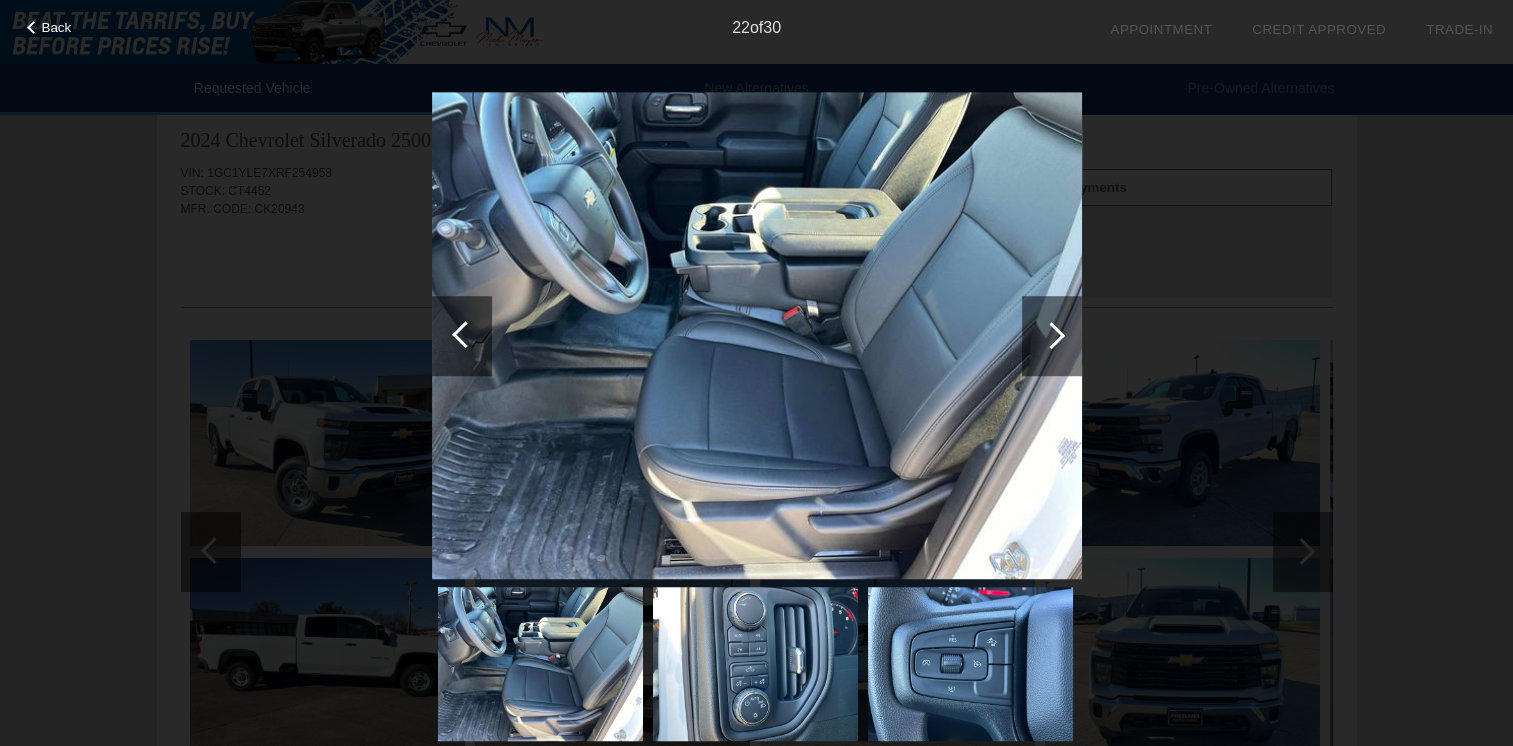 scroll, scrollTop: 0, scrollLeft: 0, axis: both 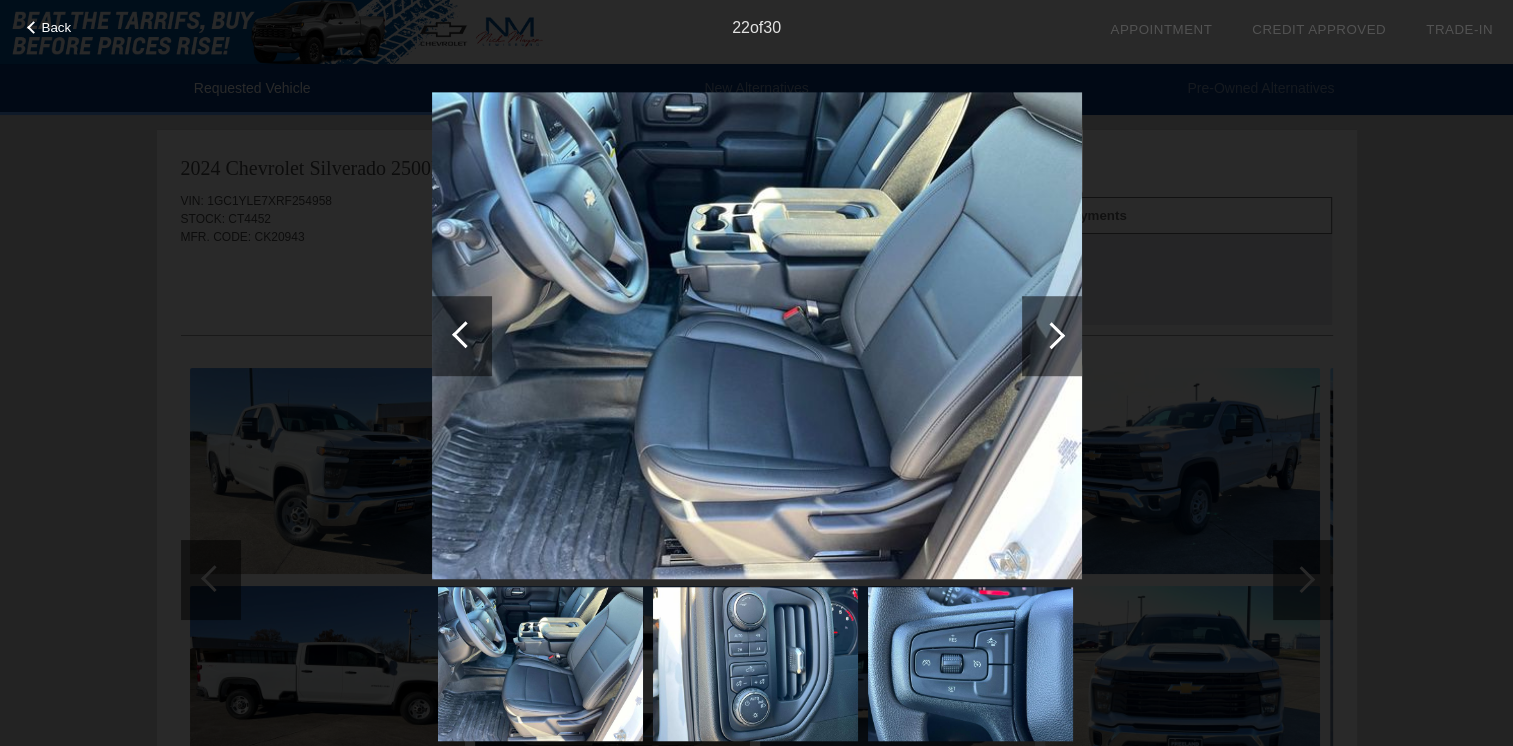 click at bounding box center [462, 336] 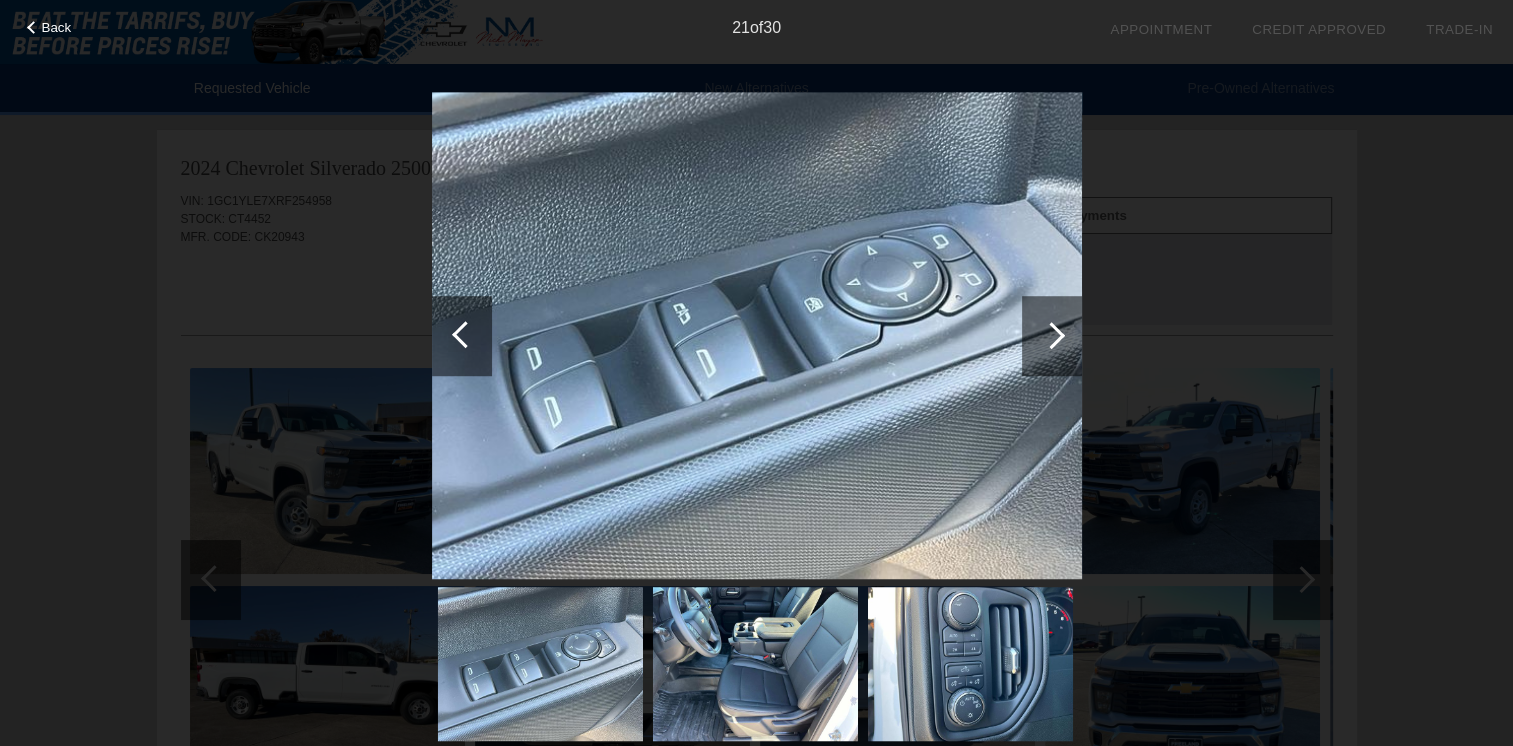 click on "Back
21  of  30" at bounding box center (756, 373) 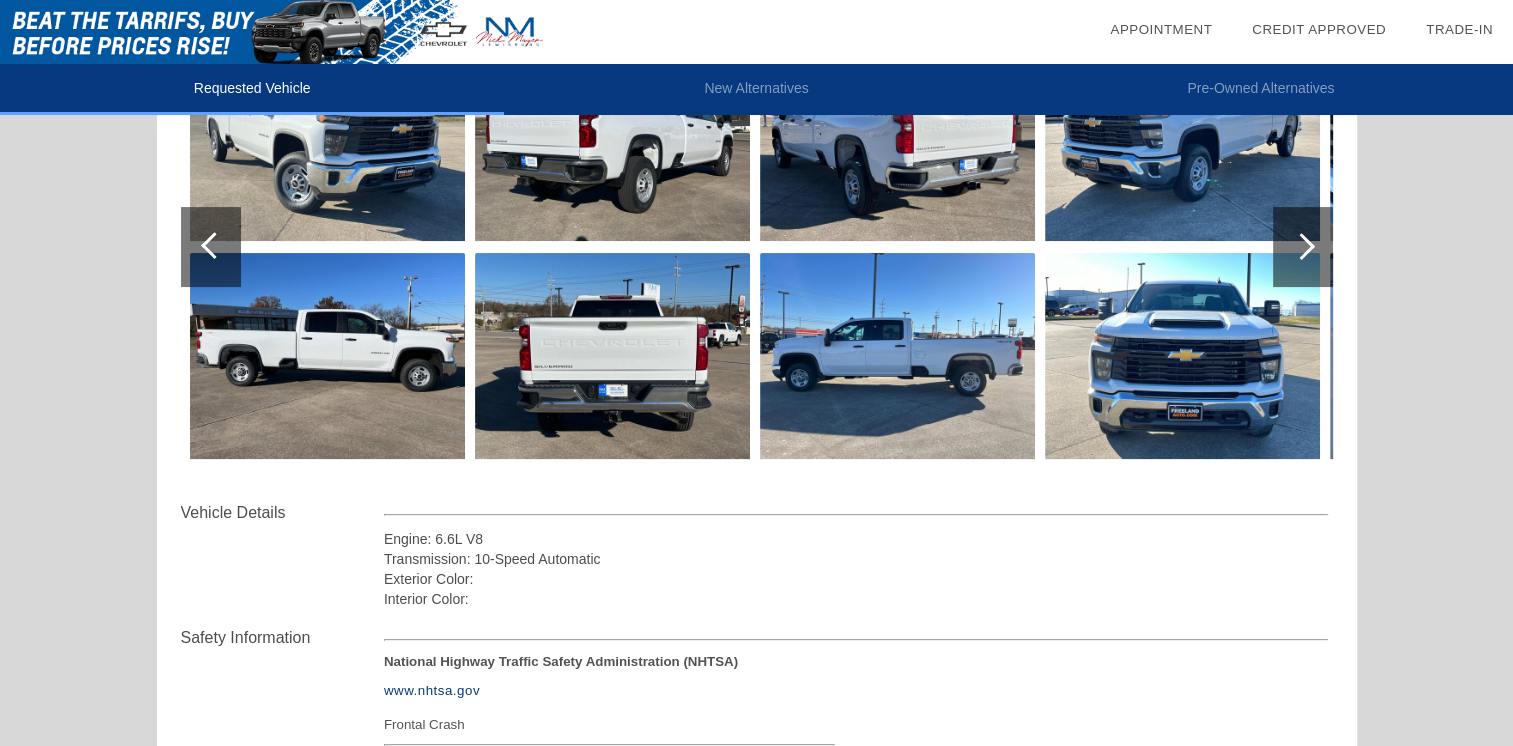 scroll, scrollTop: 300, scrollLeft: 0, axis: vertical 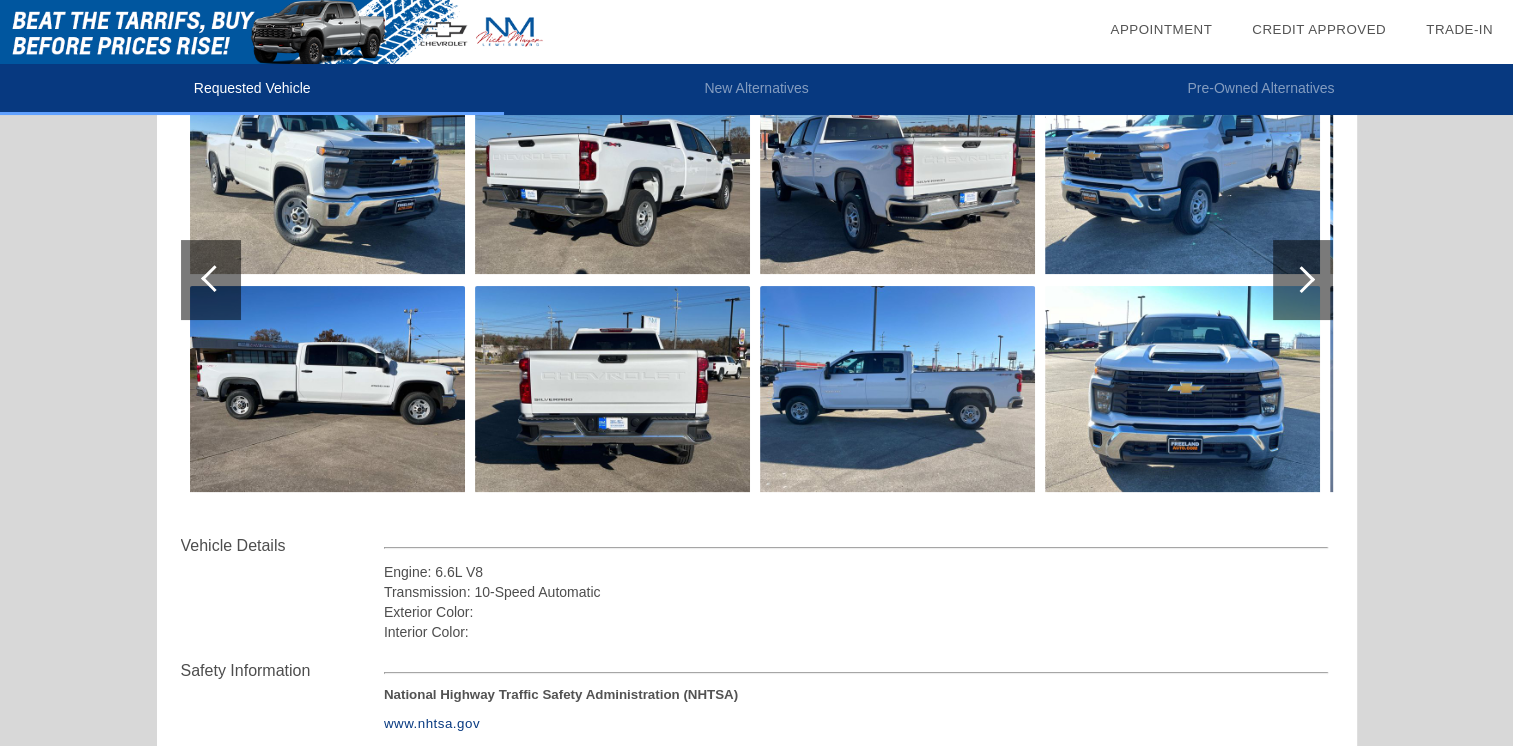click at bounding box center [327, 389] 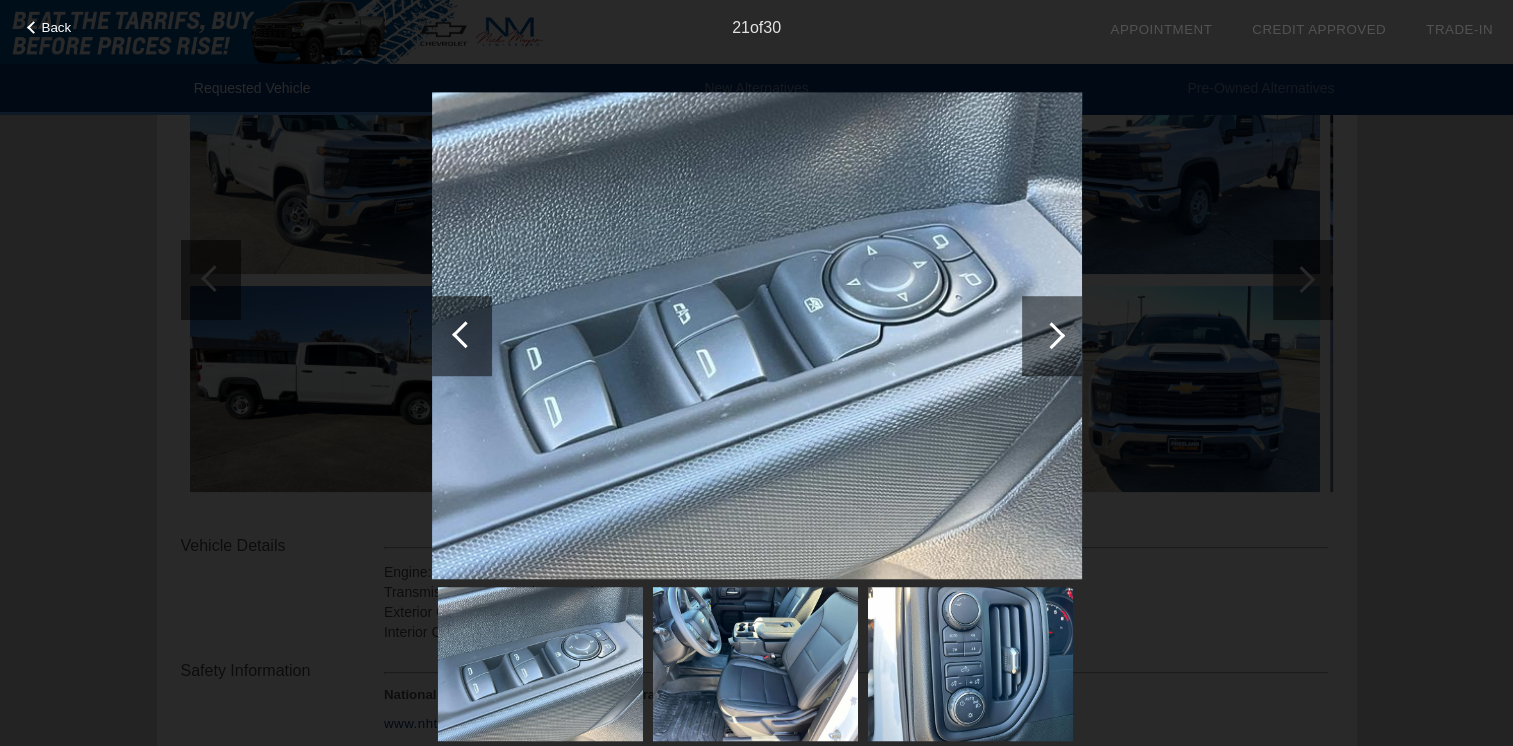 click at bounding box center (1051, 335) 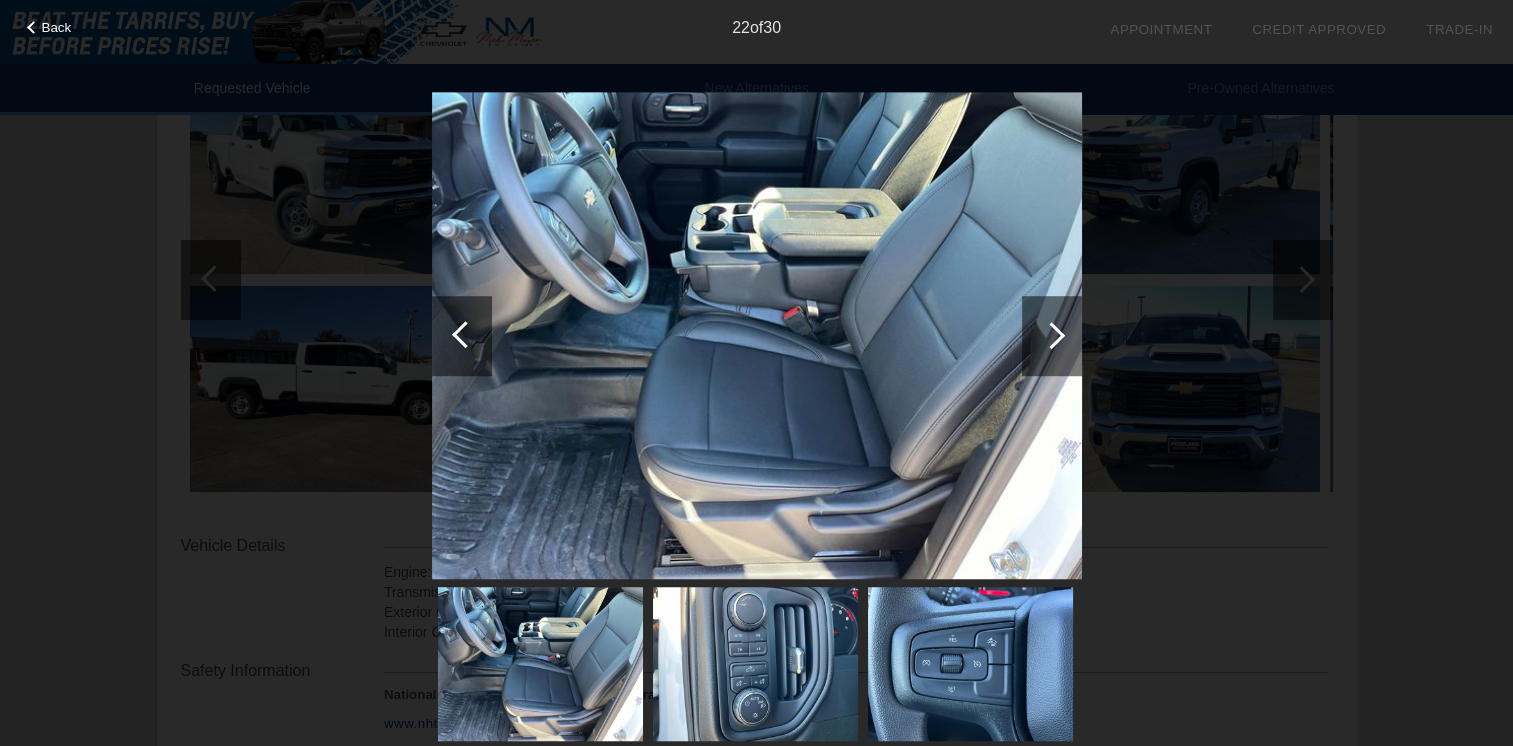 click at bounding box center (1051, 335) 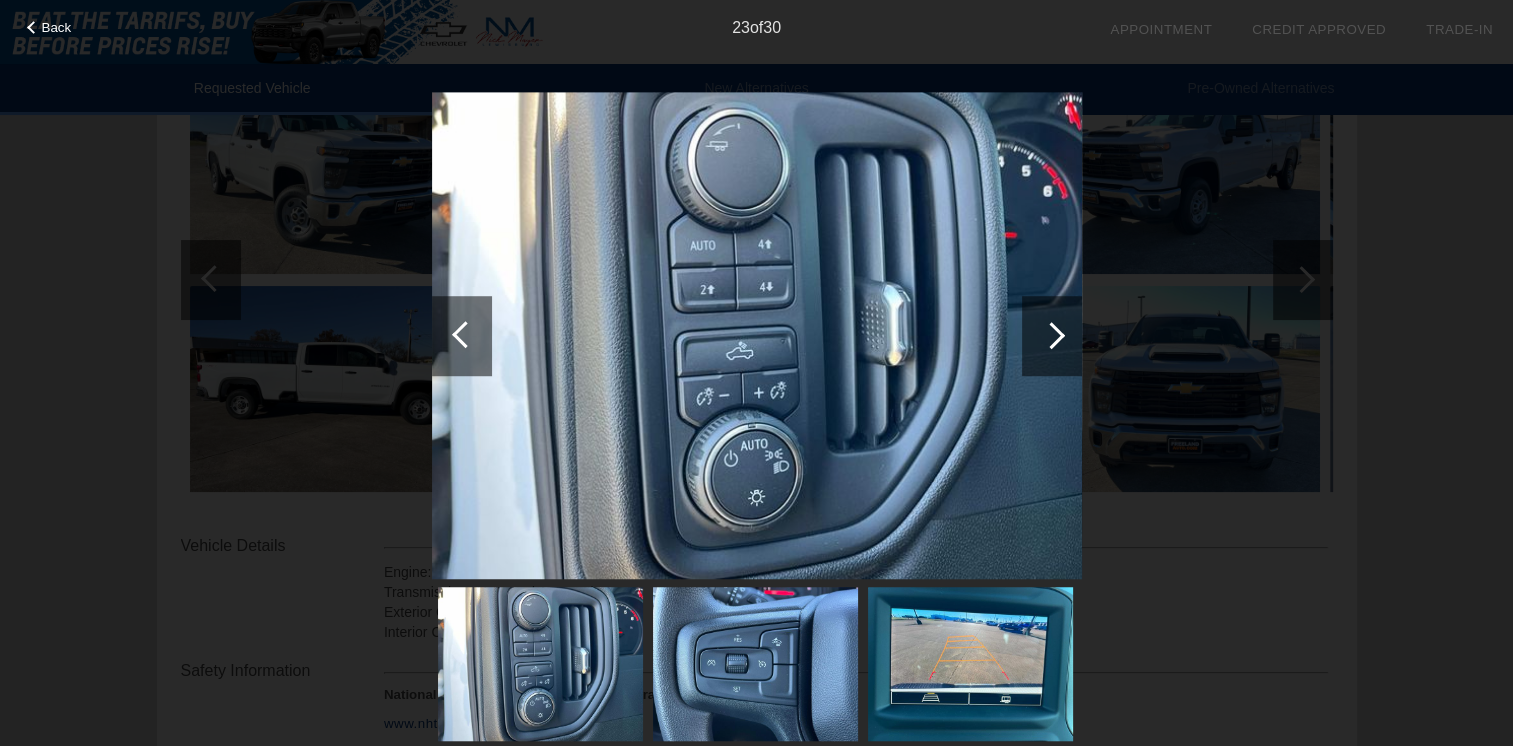 click at bounding box center [1051, 335] 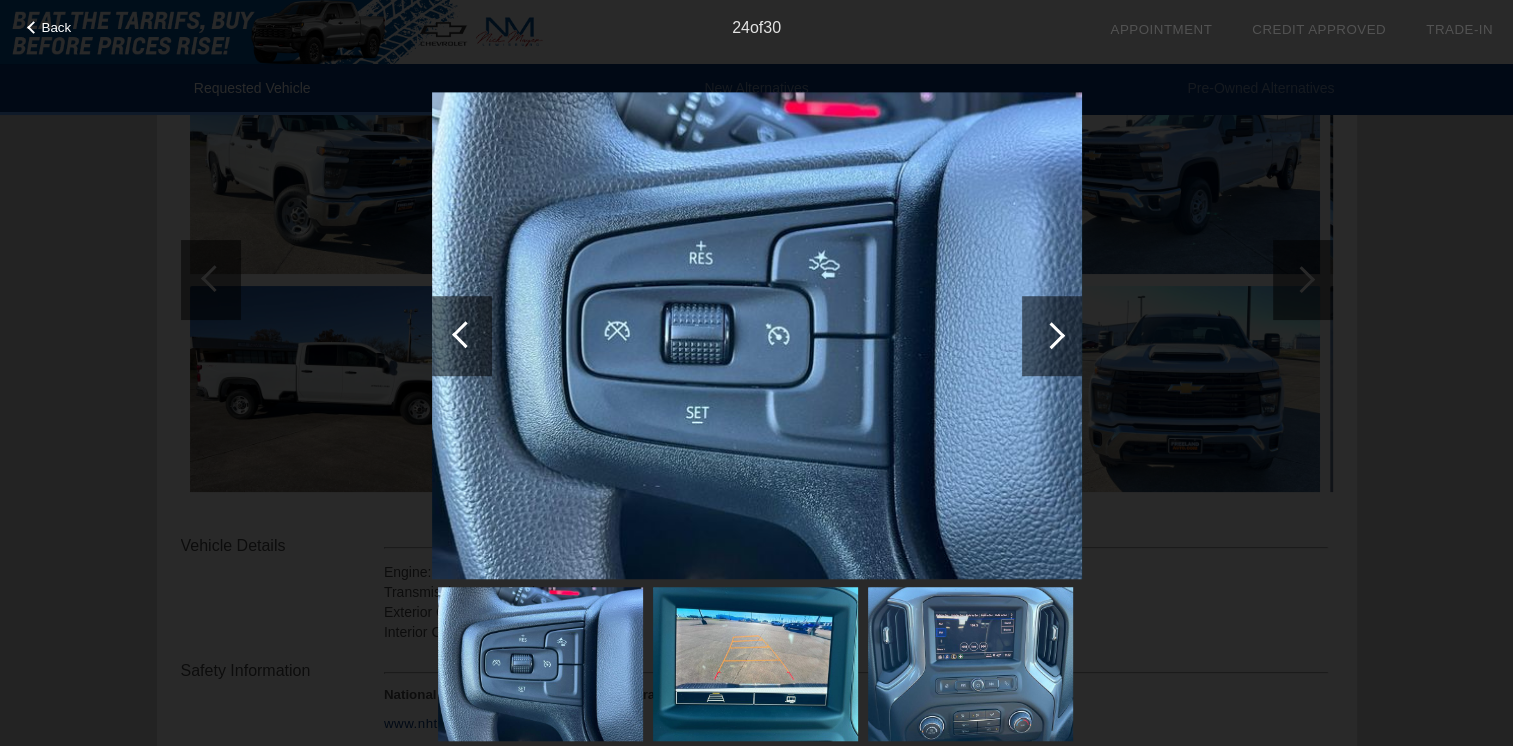 click at bounding box center [1051, 335] 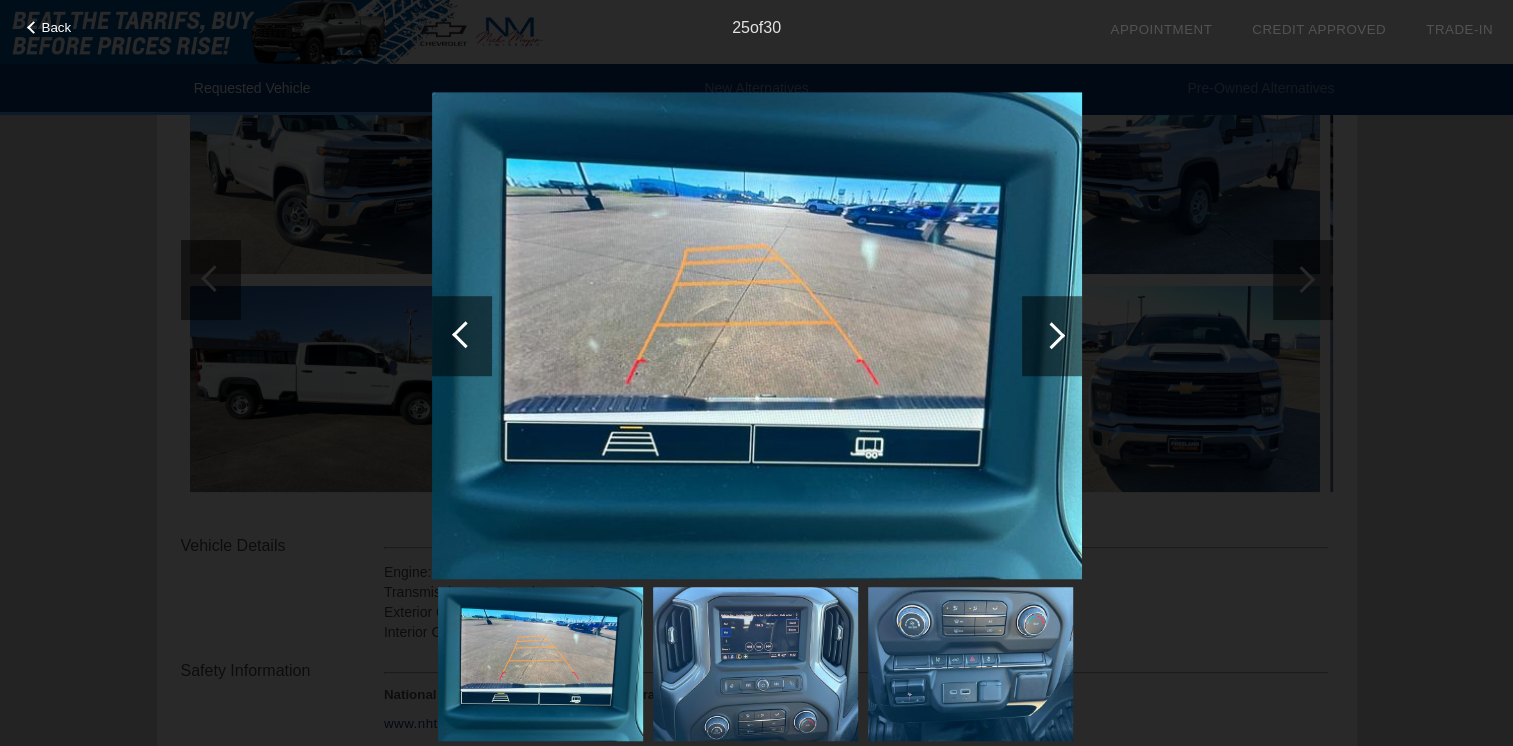 click at bounding box center [1051, 335] 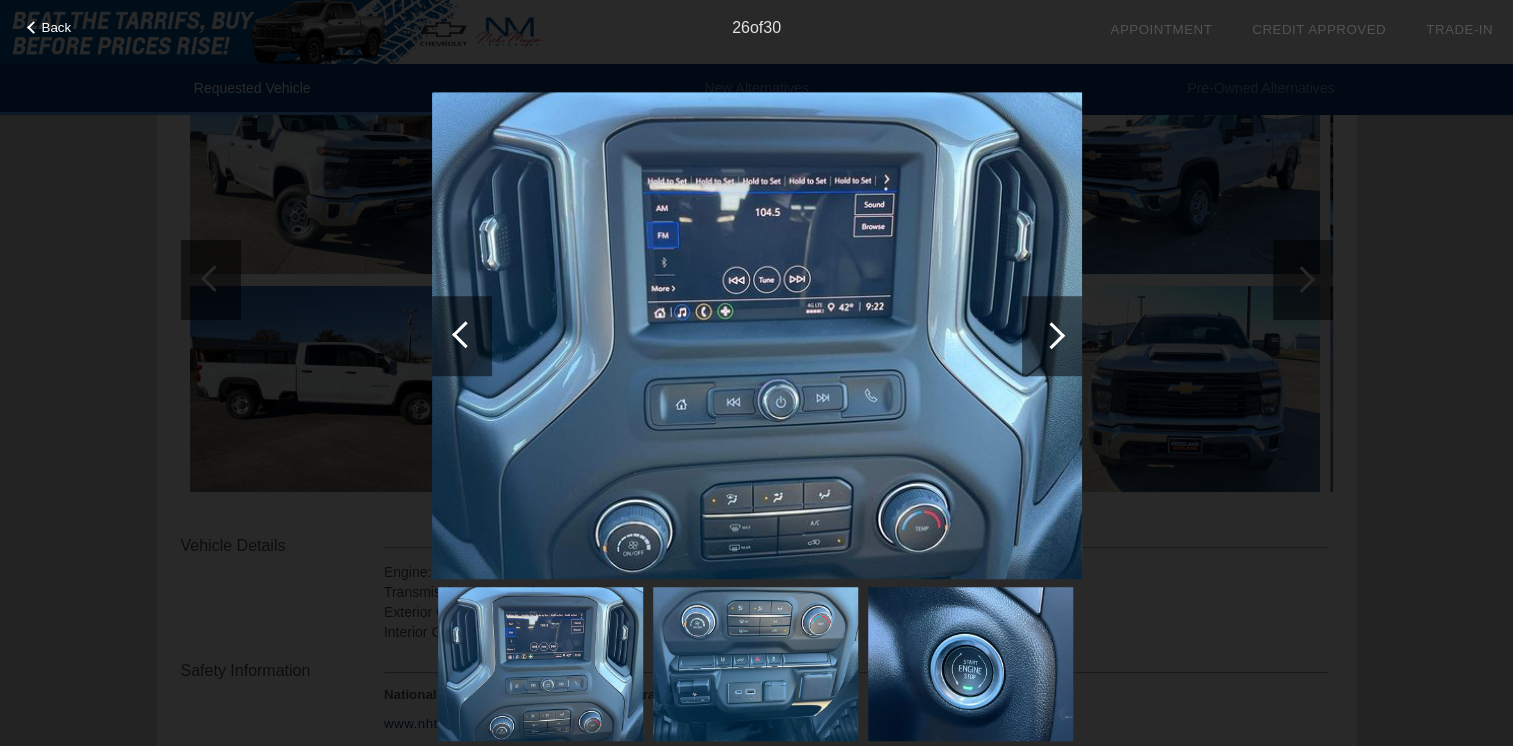 click at bounding box center (1051, 335) 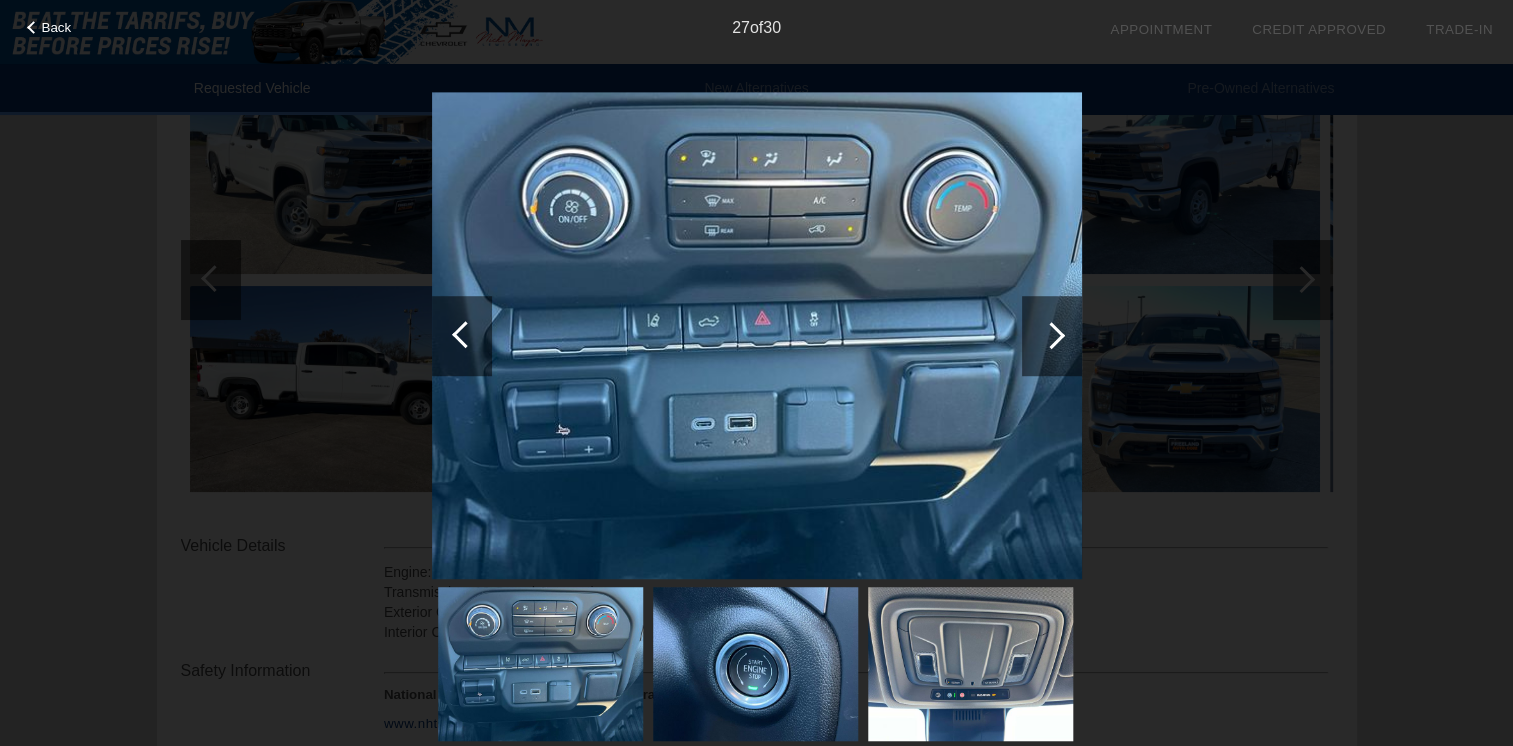 click at bounding box center (1051, 335) 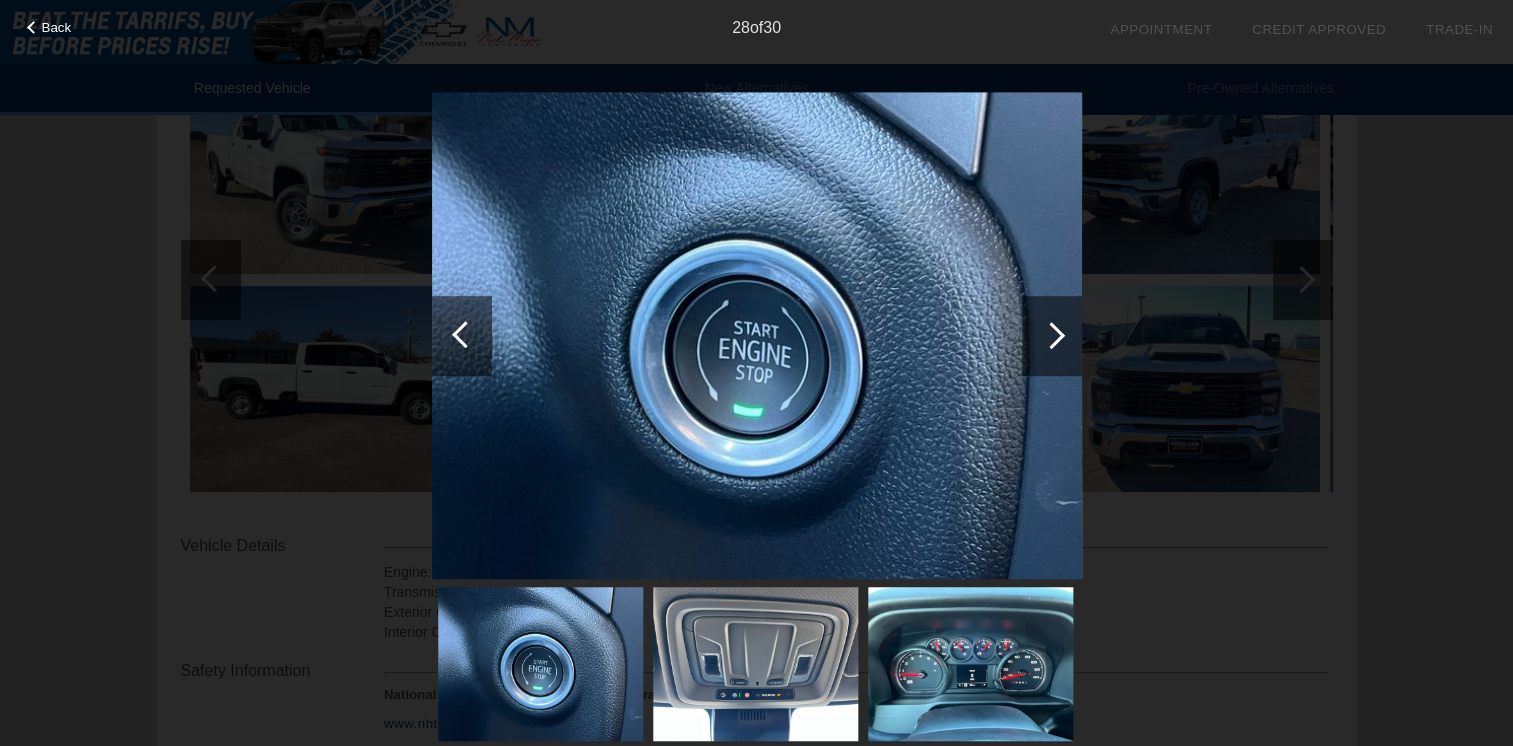 click at bounding box center (1051, 335) 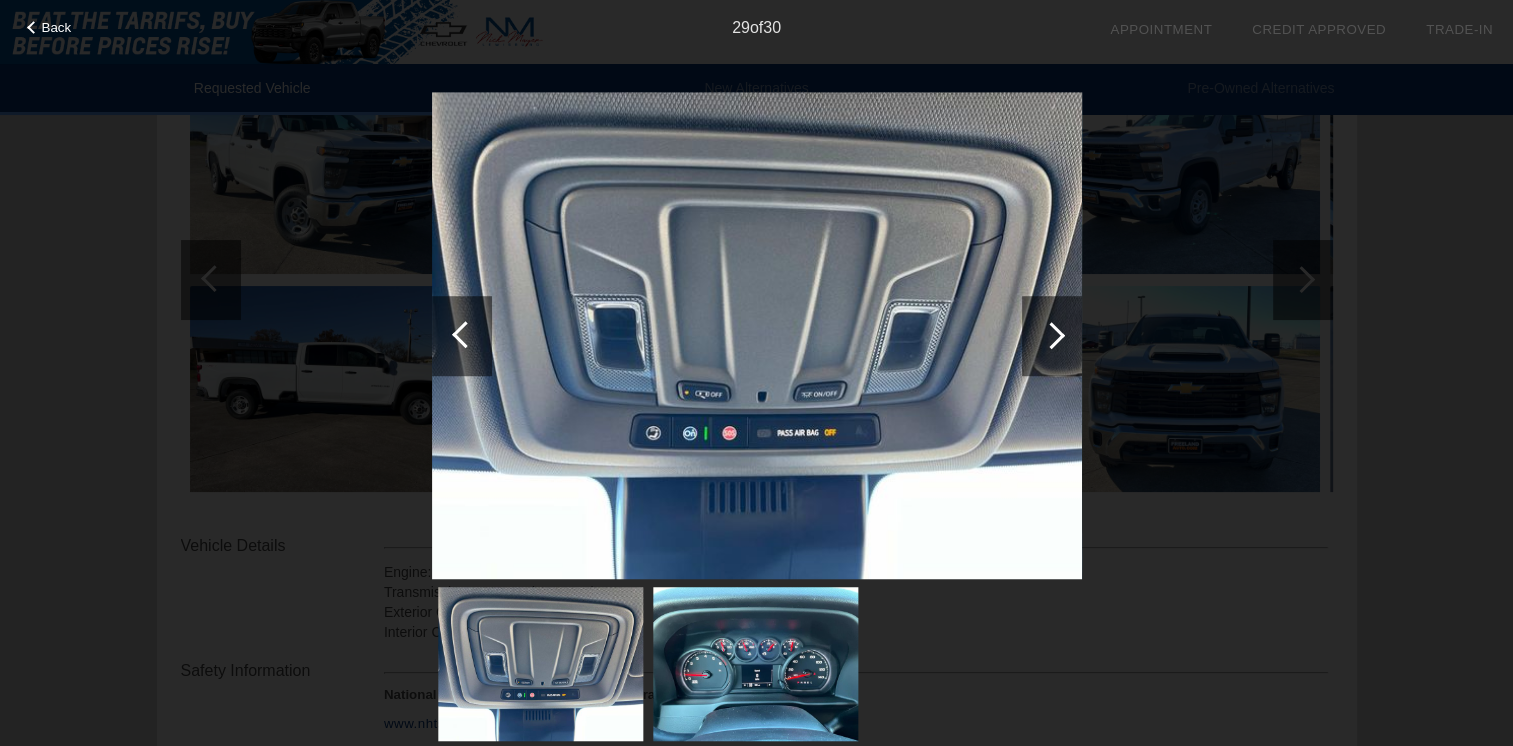 click at bounding box center [1052, 336] 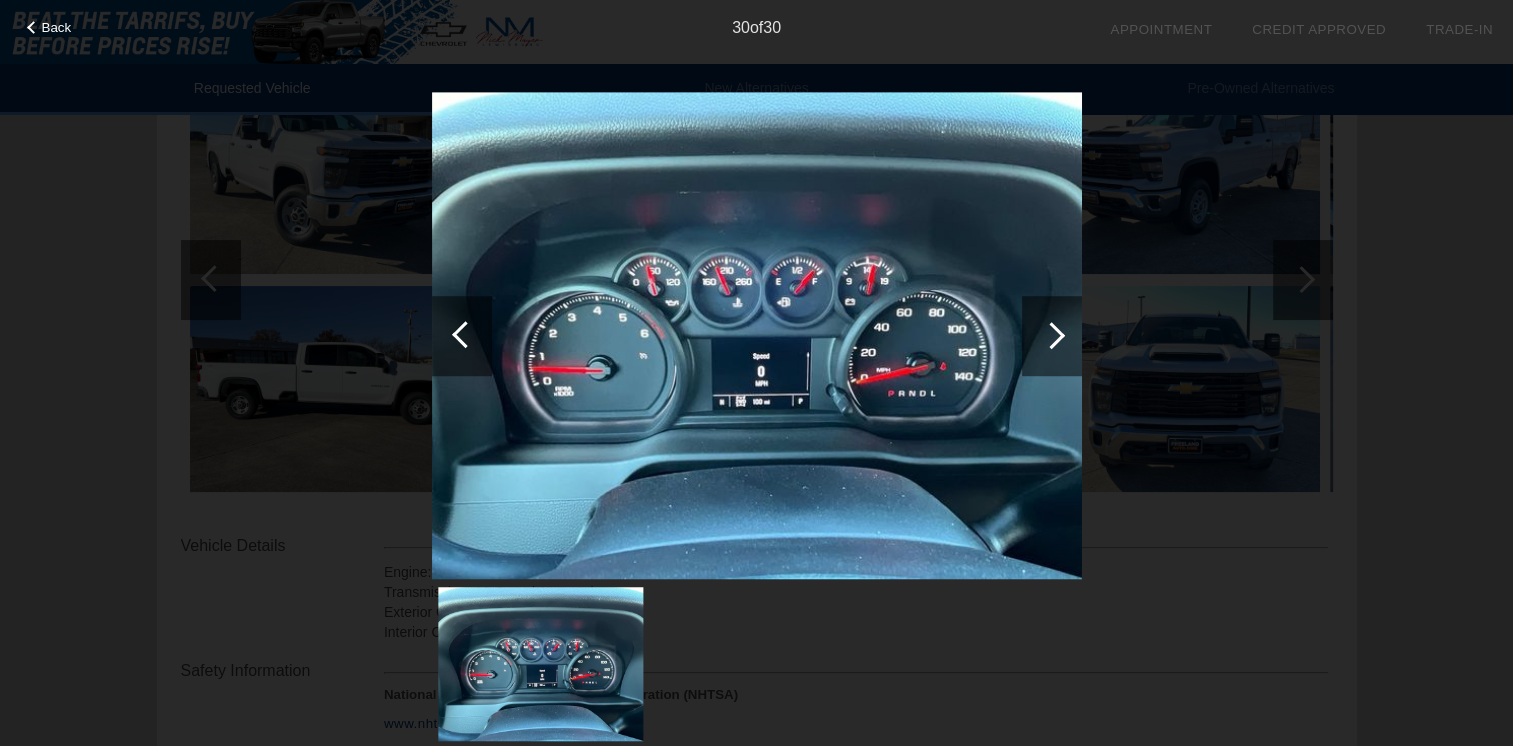 click at bounding box center (1052, 336) 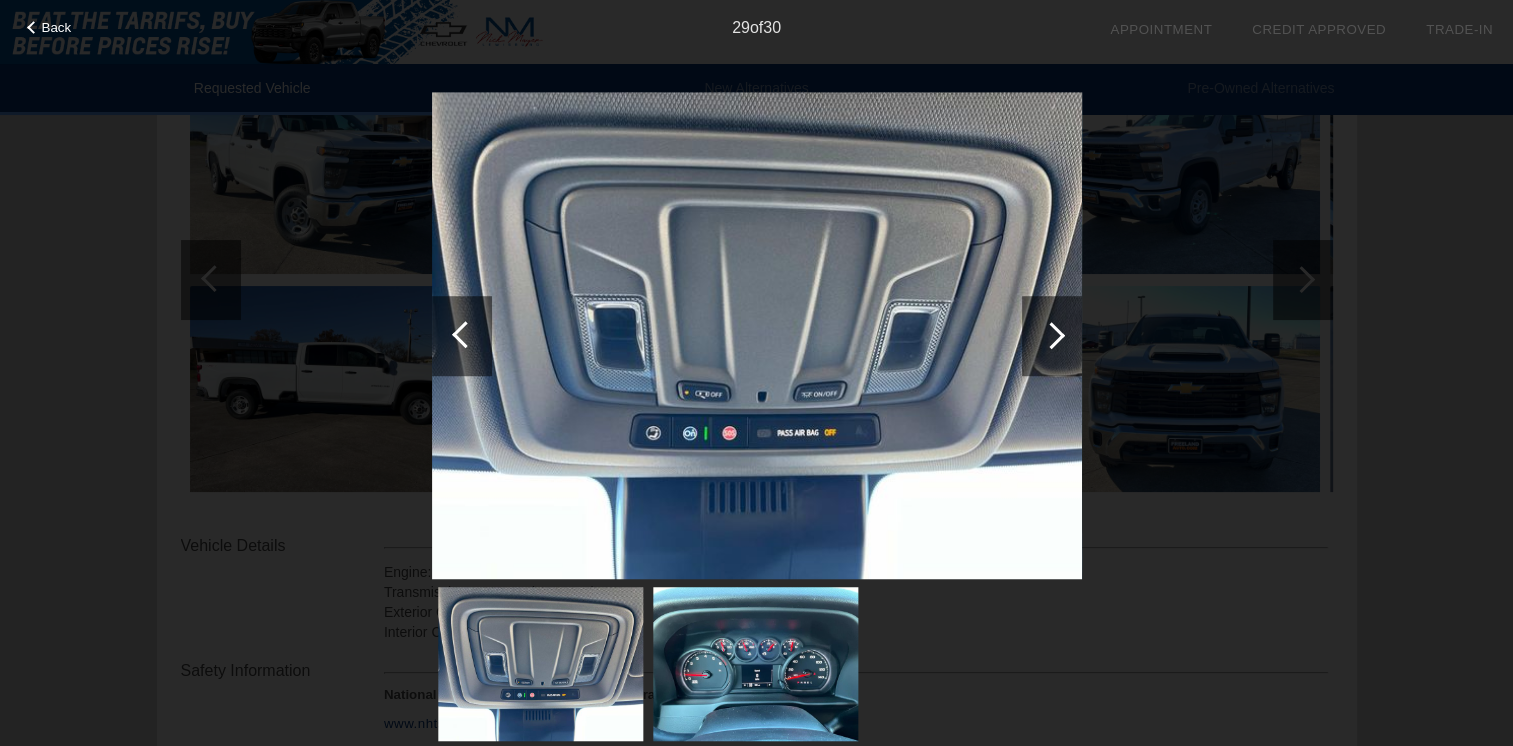 click at bounding box center (1052, 336) 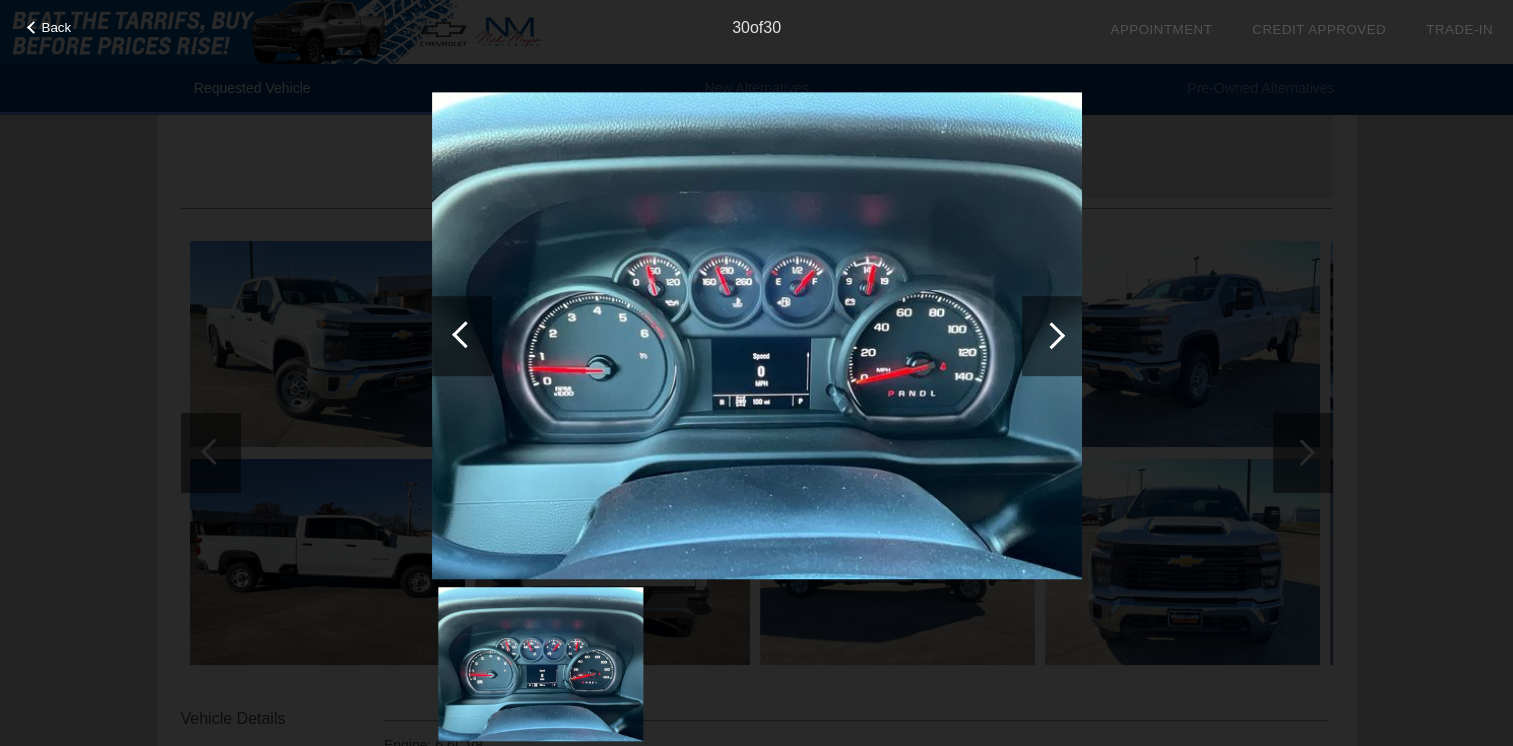 scroll, scrollTop: 0, scrollLeft: 0, axis: both 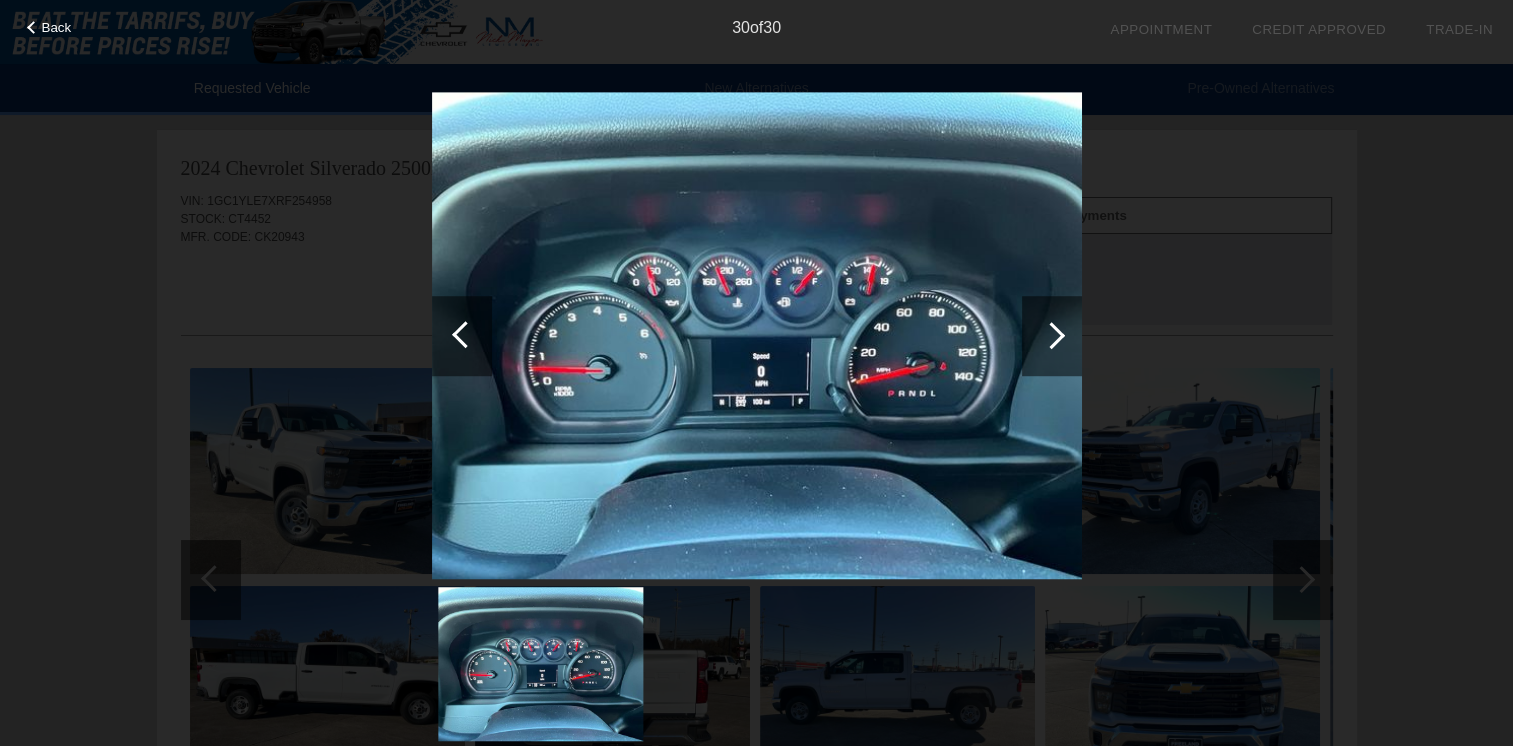 click on "Back
30  of  30" at bounding box center [756, 373] 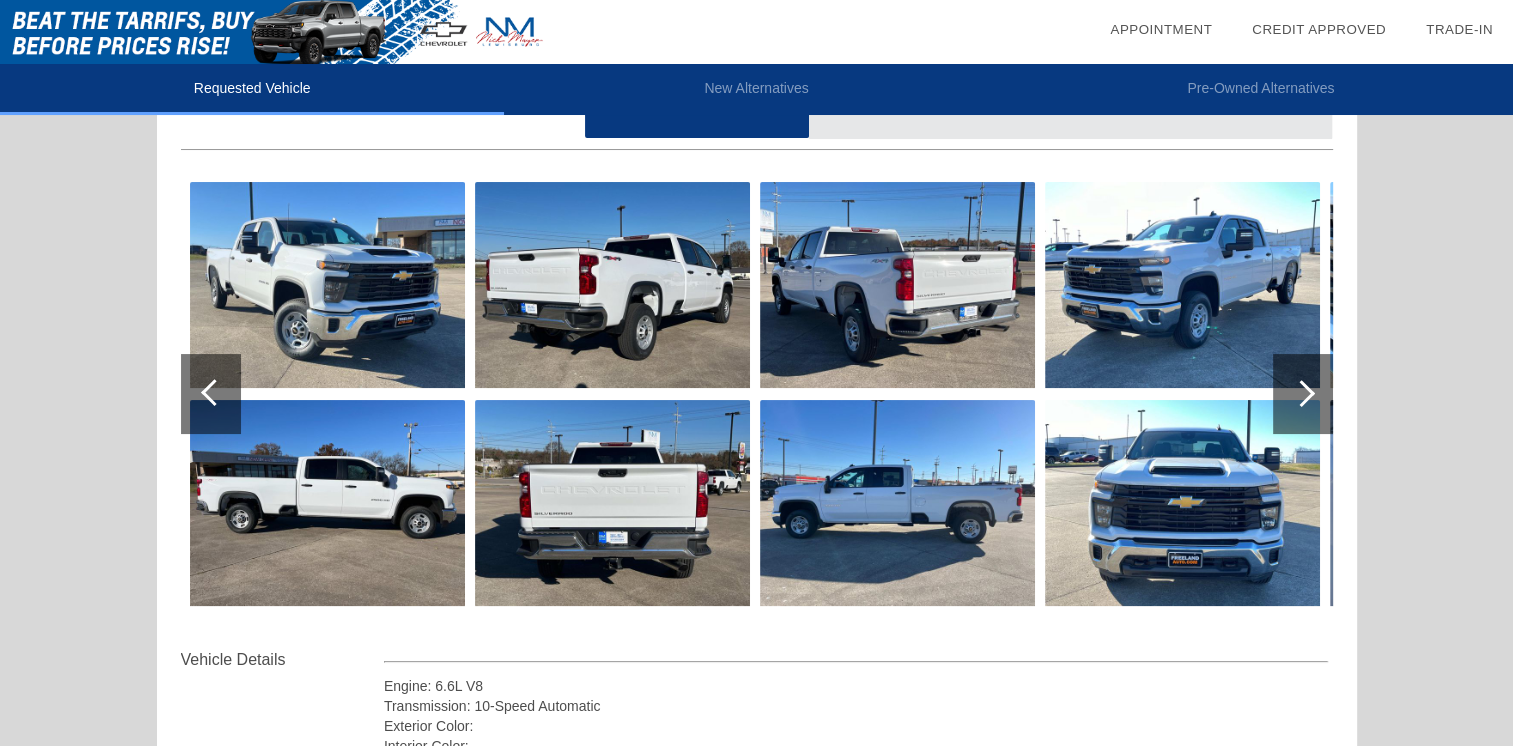 scroll, scrollTop: 0, scrollLeft: 0, axis: both 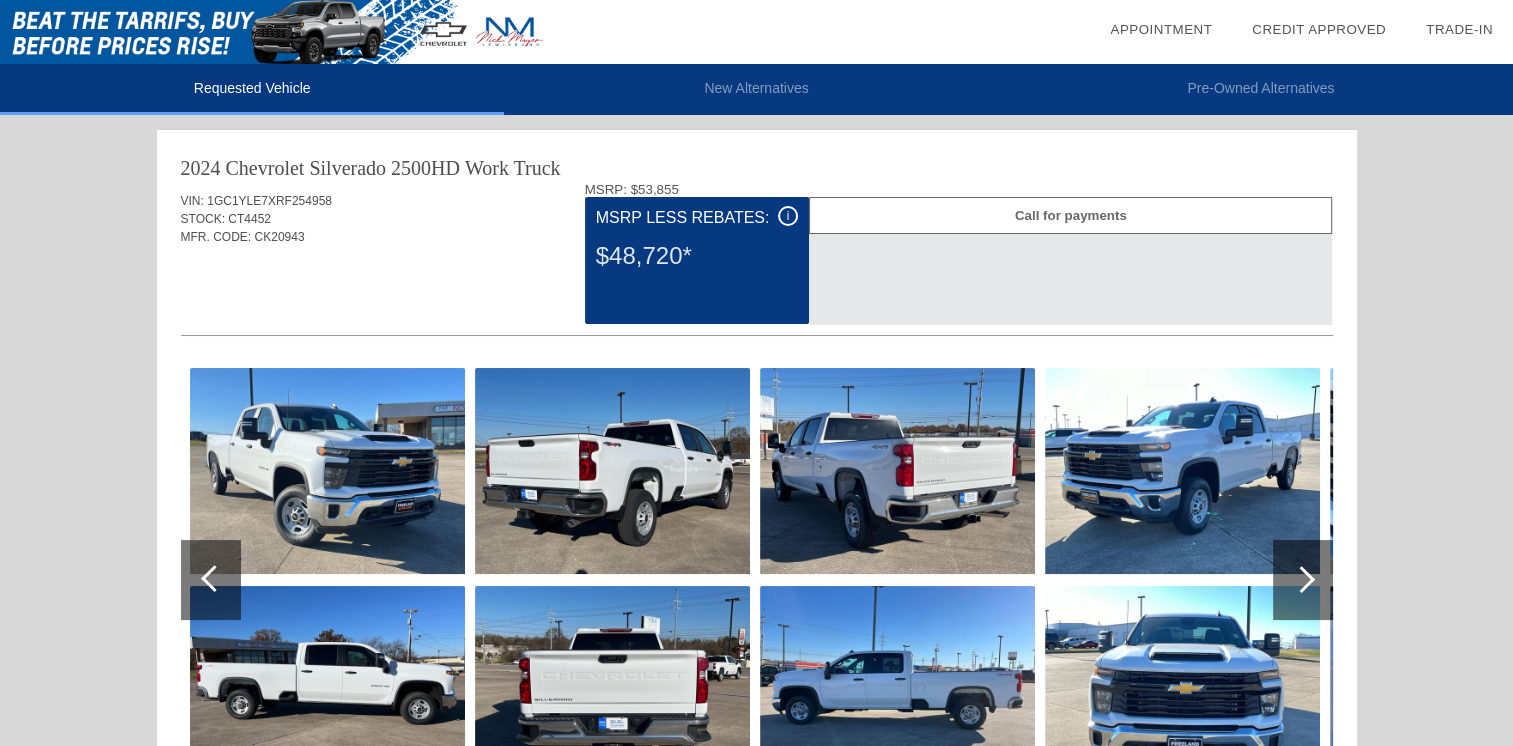 click at bounding box center (1301, 579) 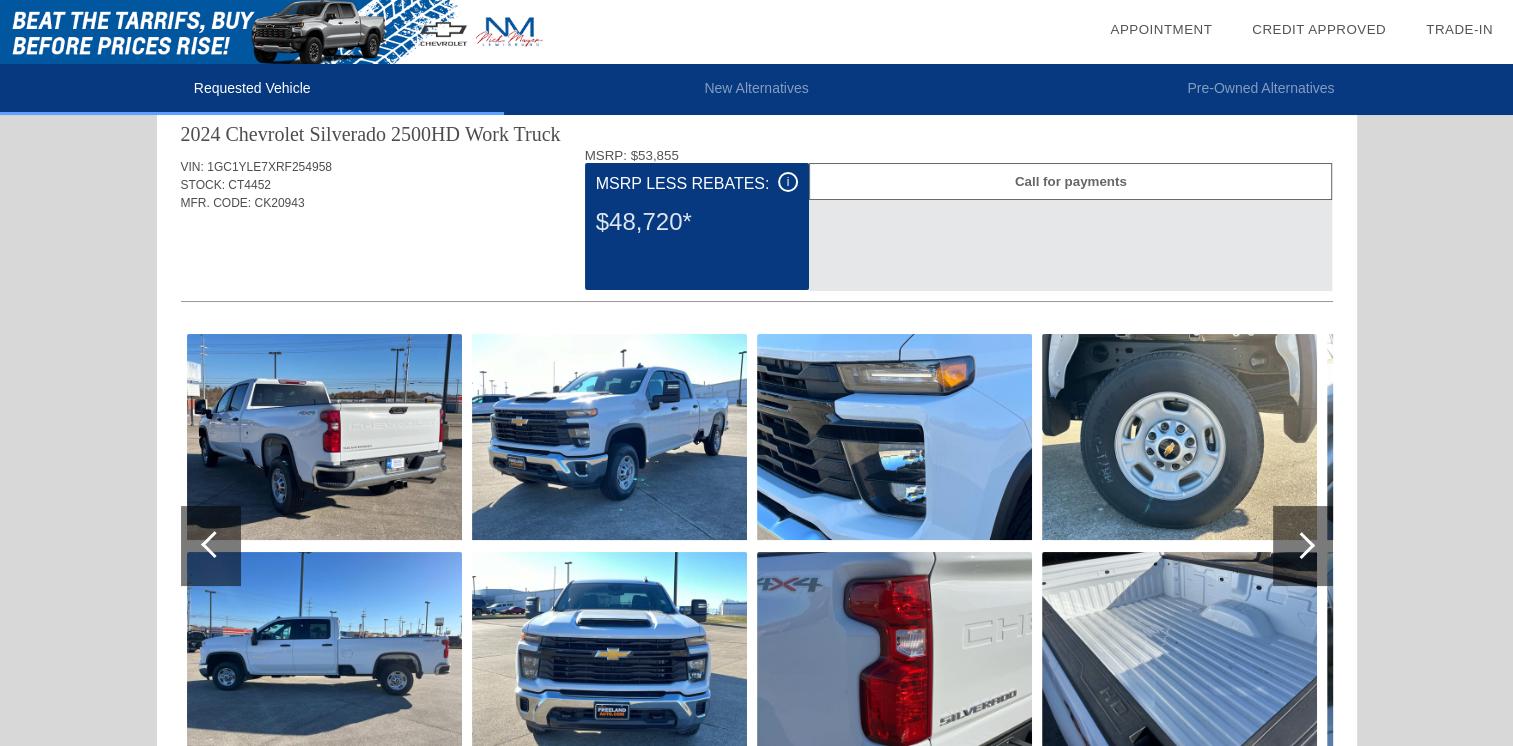scroll, scrollTop: 0, scrollLeft: 0, axis: both 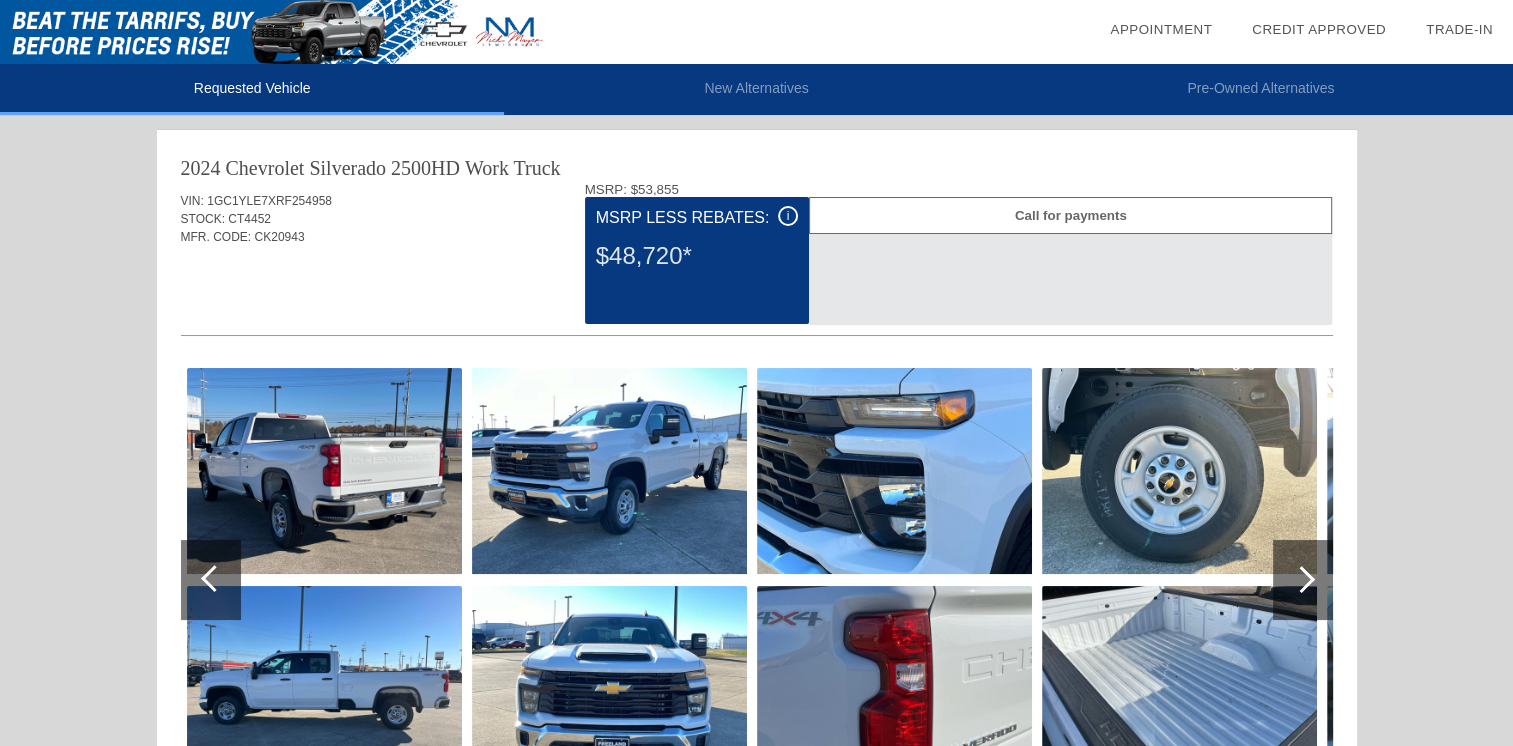 click at bounding box center (1301, 579) 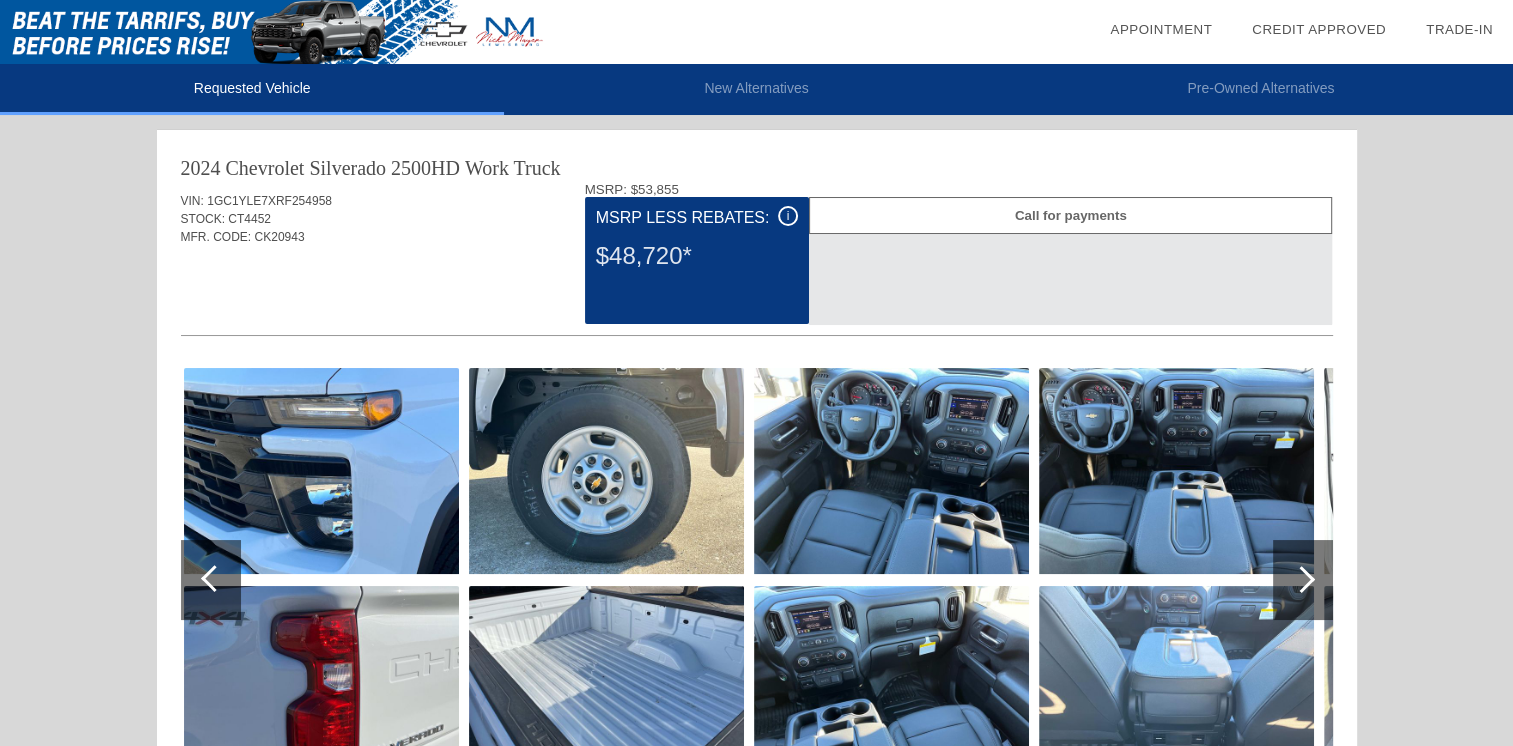 click at bounding box center [1301, 579] 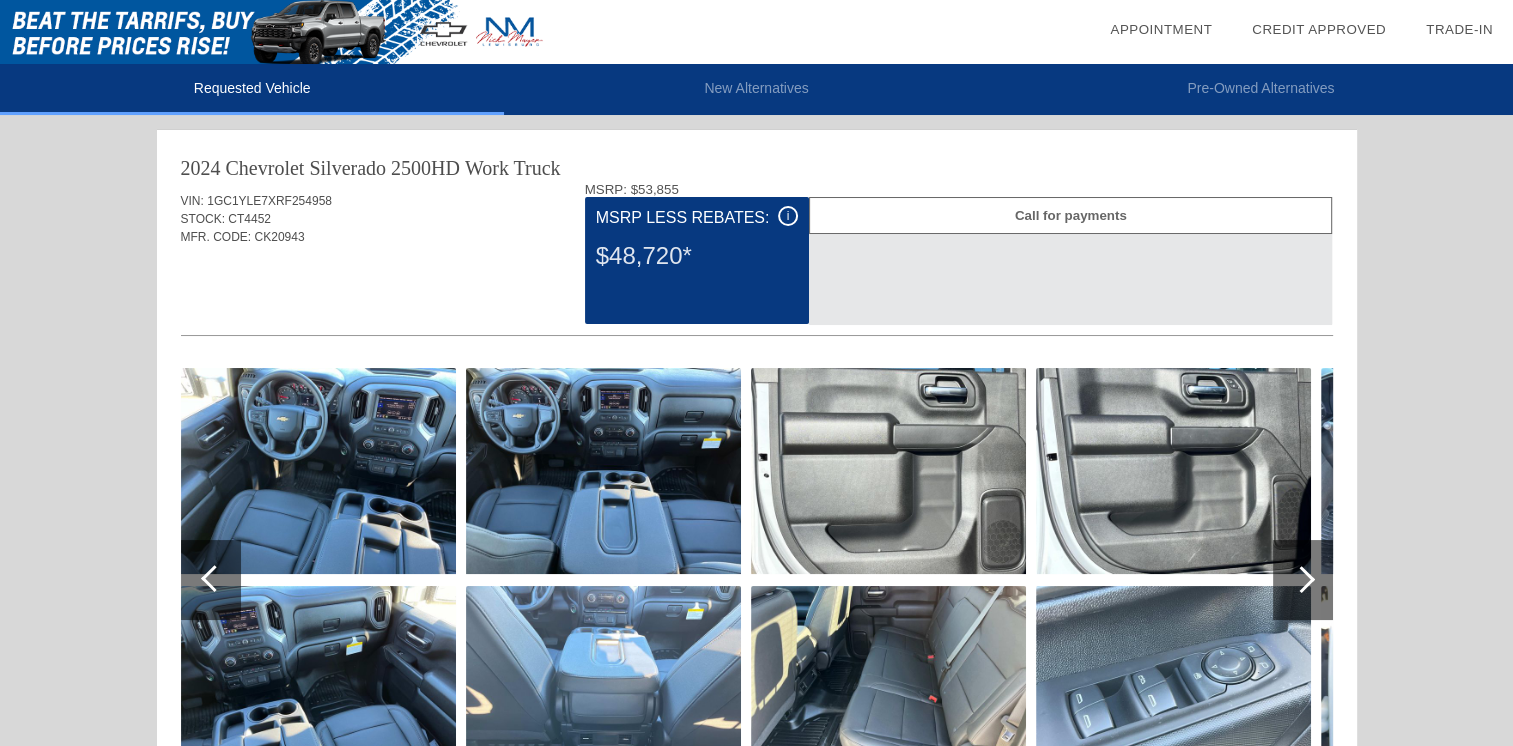 click at bounding box center (1301, 579) 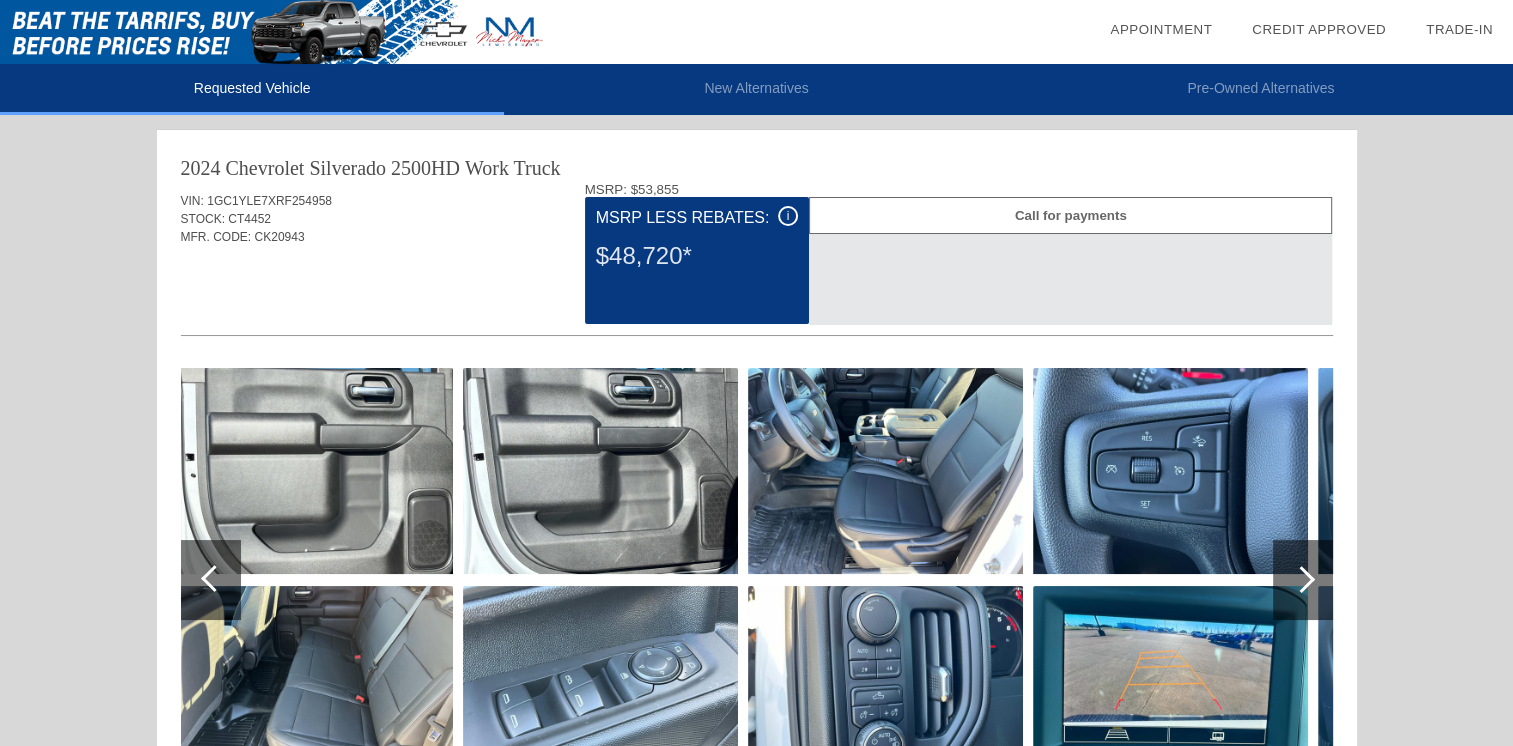 click at bounding box center (1301, 579) 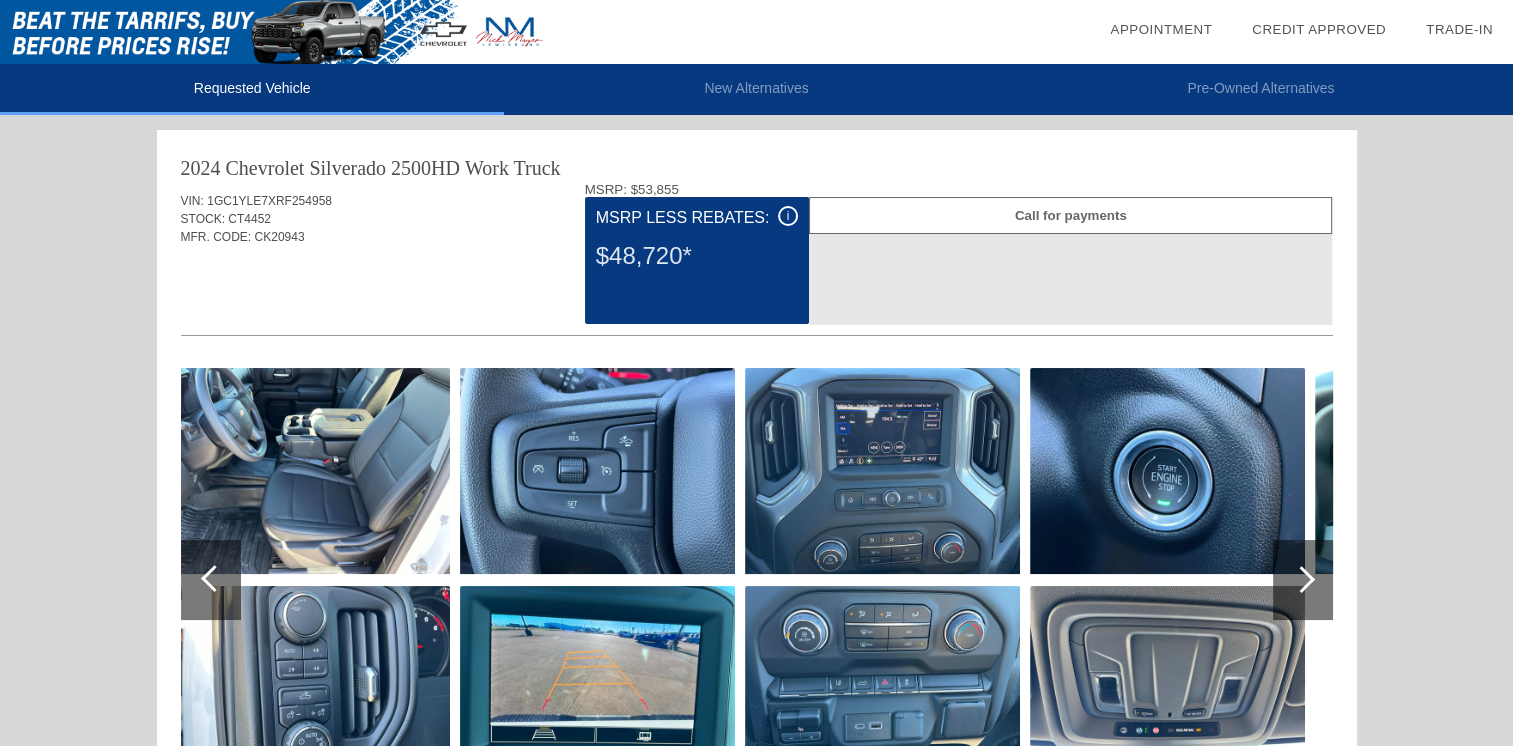click at bounding box center (1301, 579) 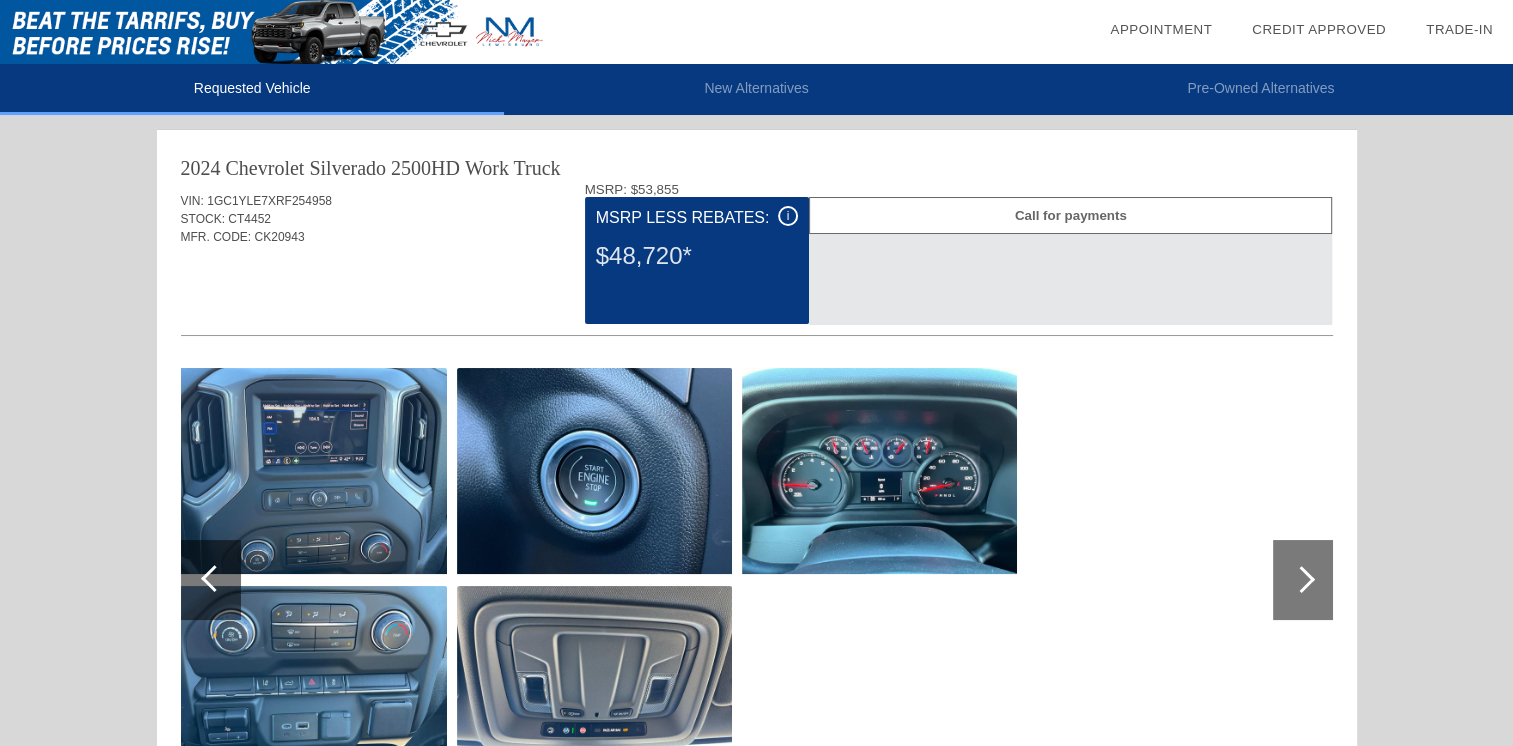 click at bounding box center [1301, 579] 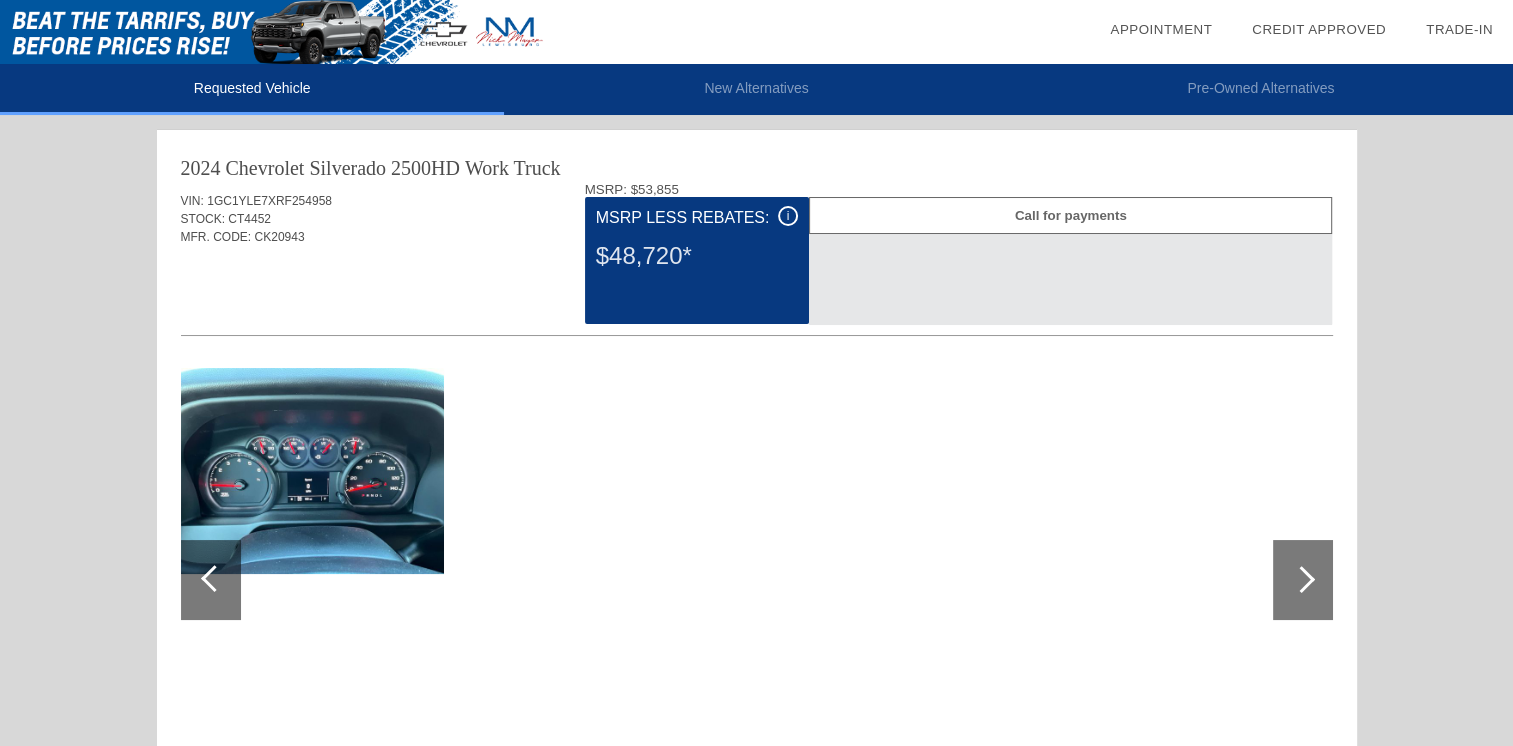 click at bounding box center [1301, 579] 